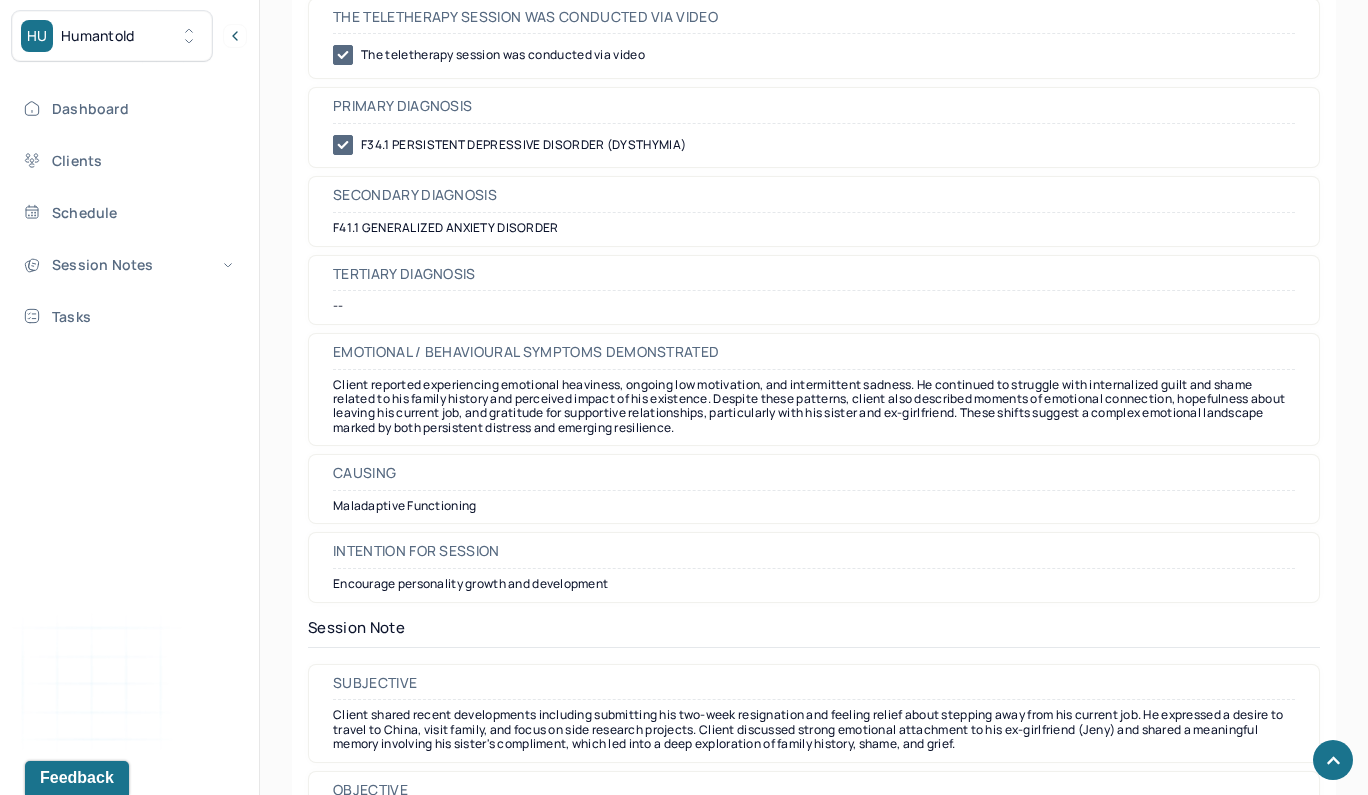 scroll, scrollTop: 1187, scrollLeft: 0, axis: vertical 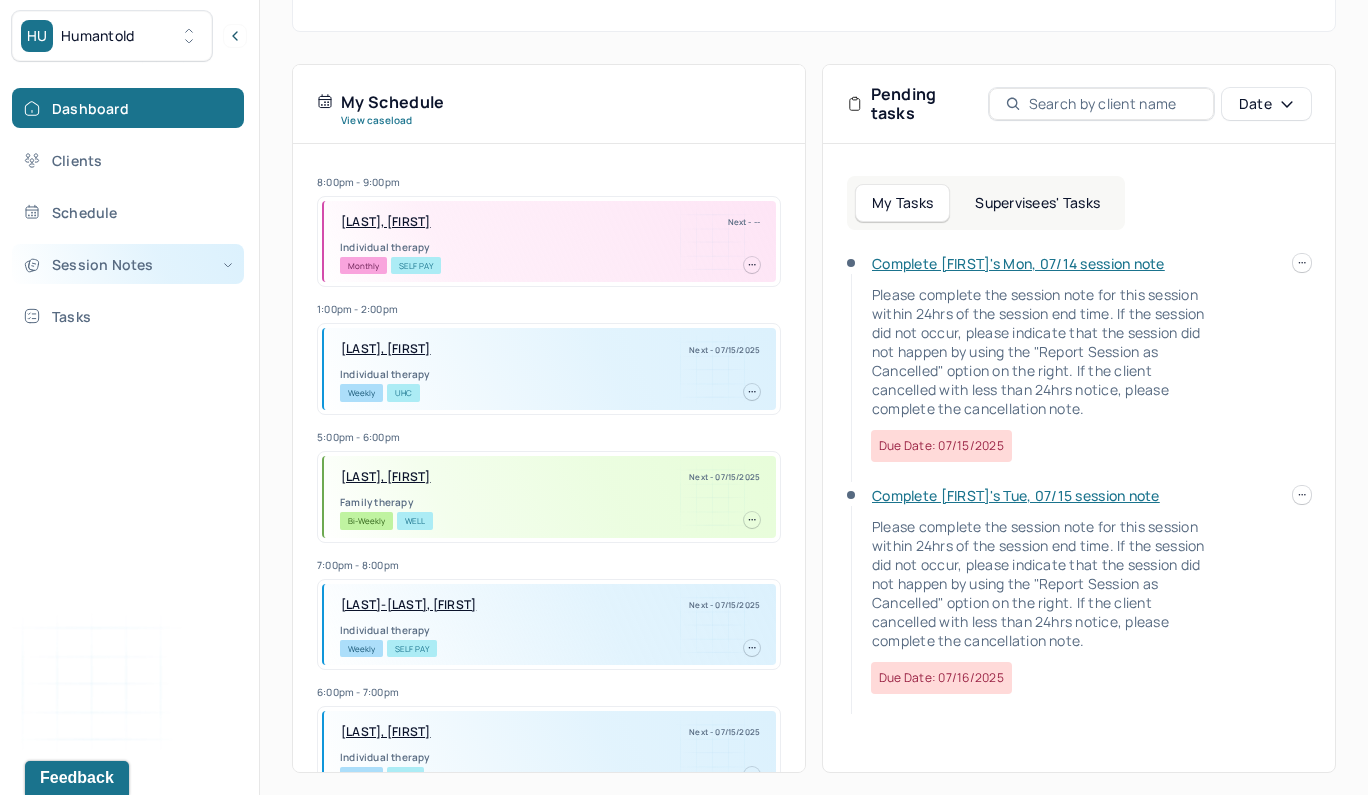 click on "Session Notes" at bounding box center [128, 264] 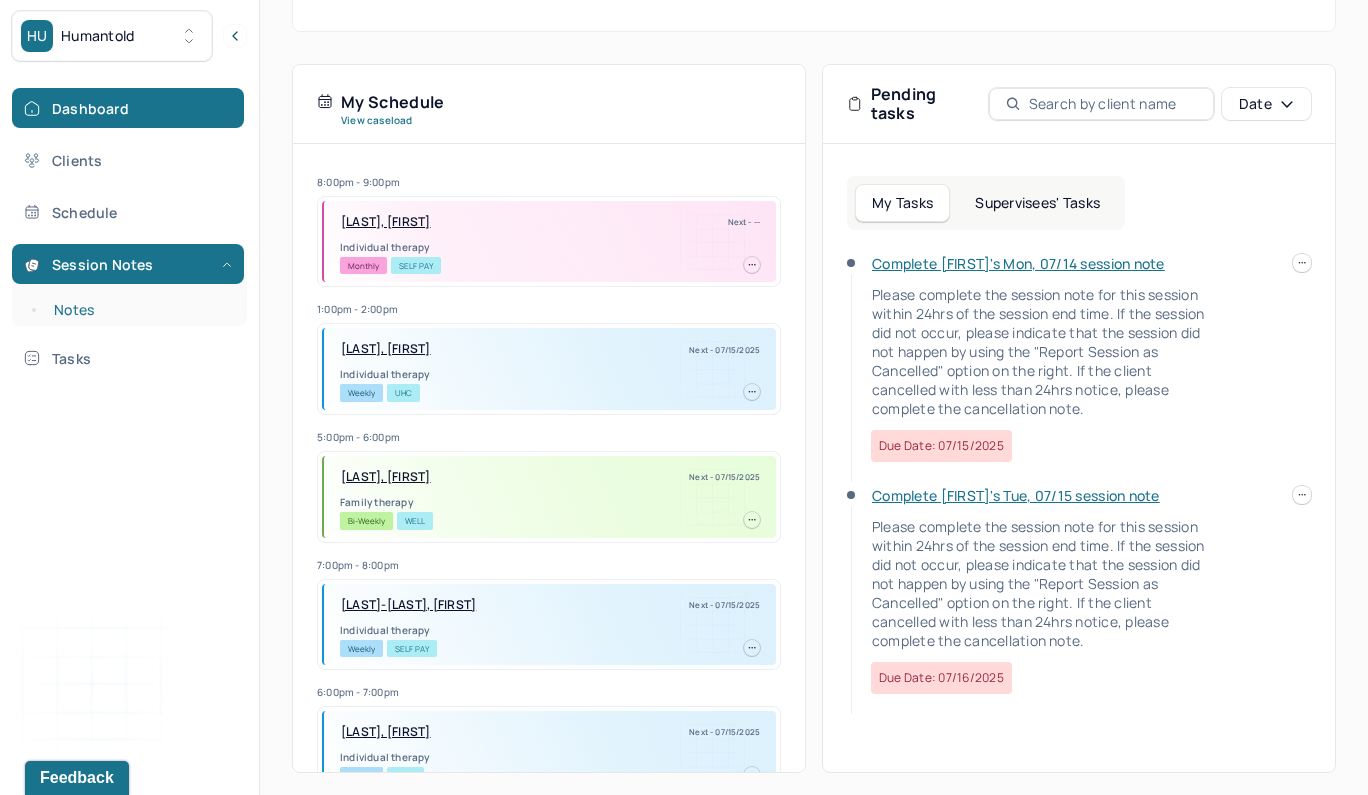 click on "Notes" at bounding box center [139, 310] 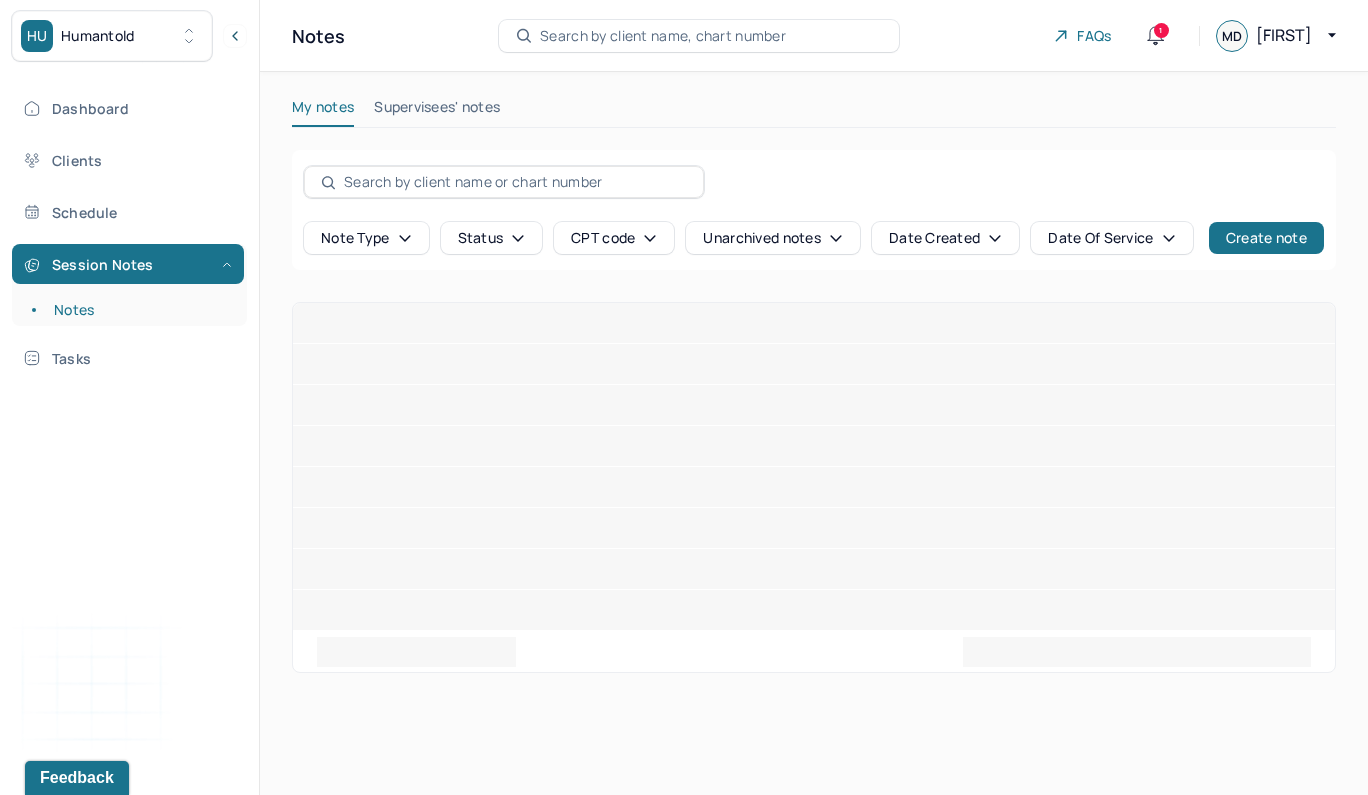 scroll, scrollTop: 0, scrollLeft: 0, axis: both 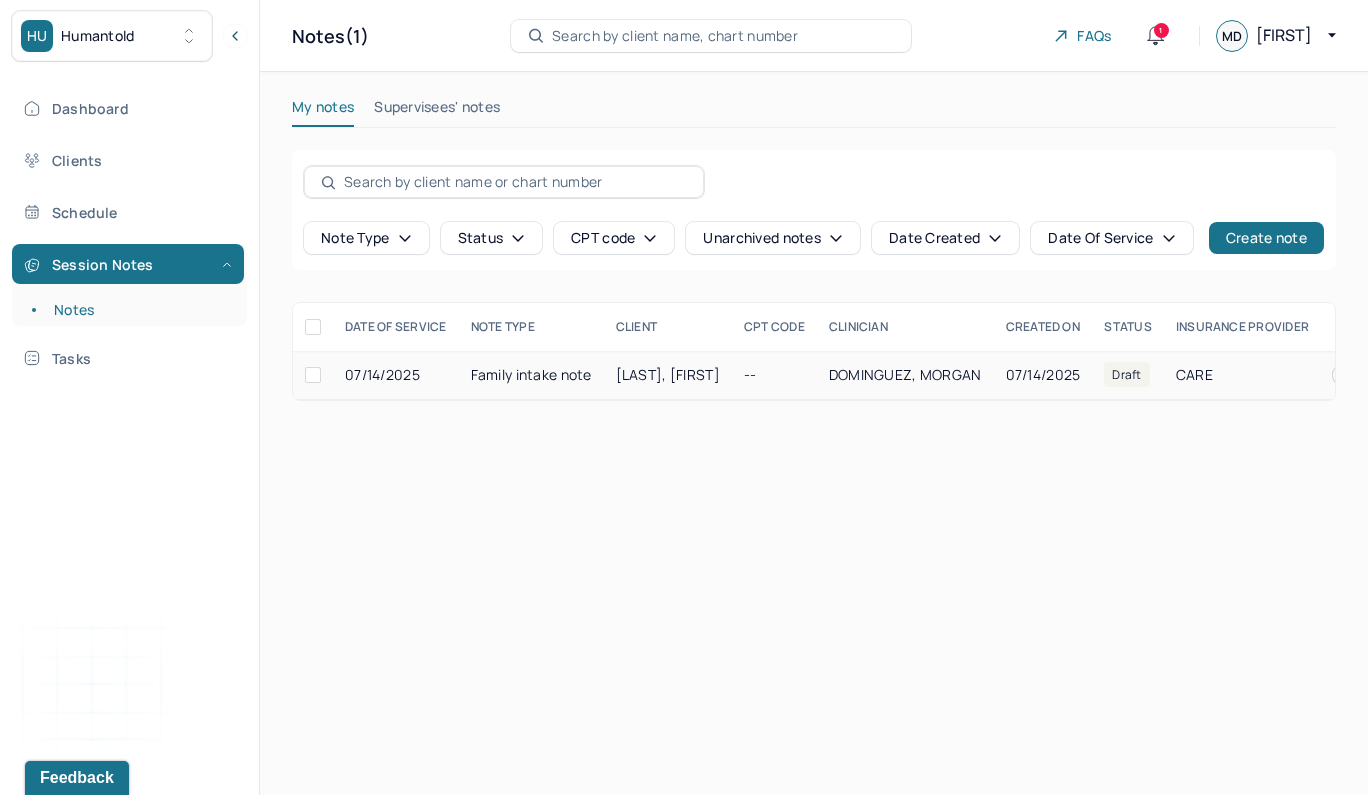 click on "Family intake note" at bounding box center (531, 375) 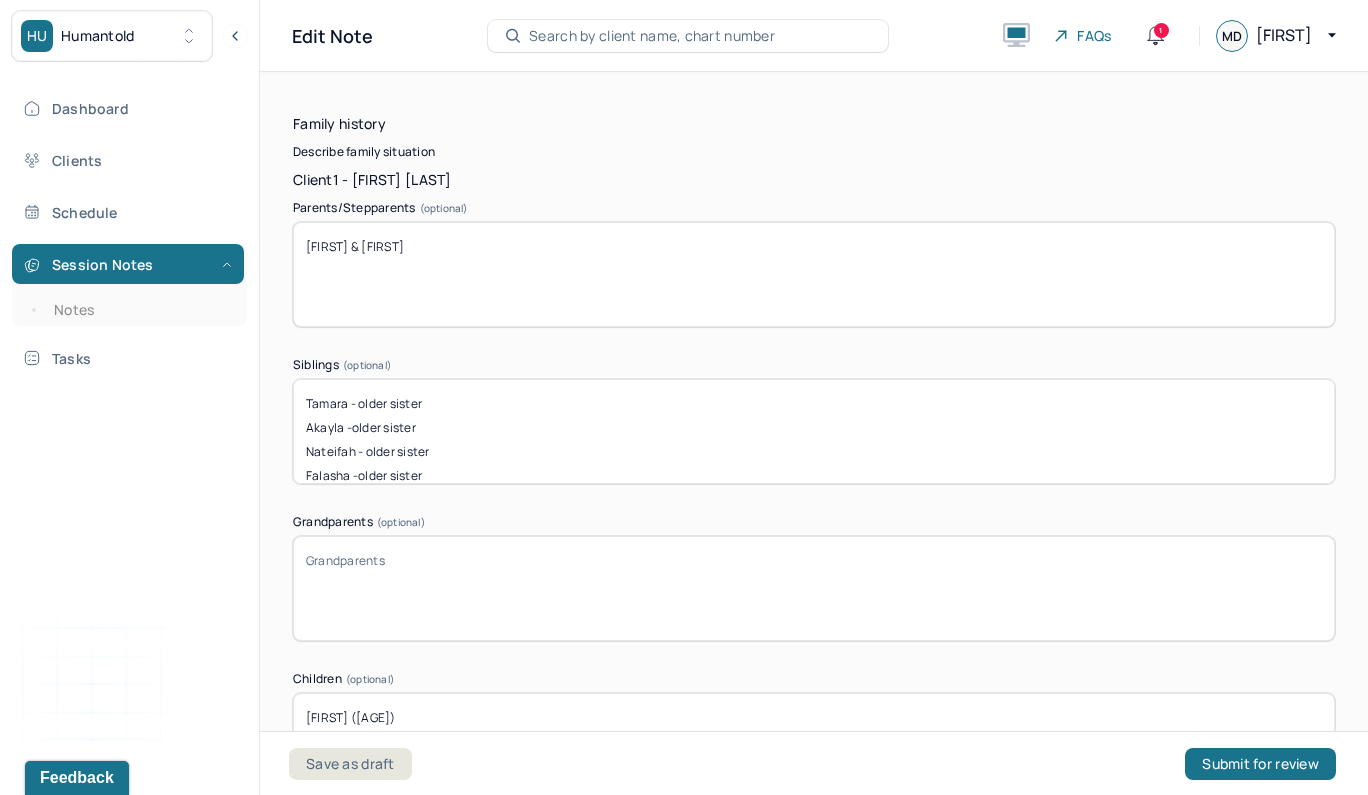 scroll, scrollTop: 6501, scrollLeft: 0, axis: vertical 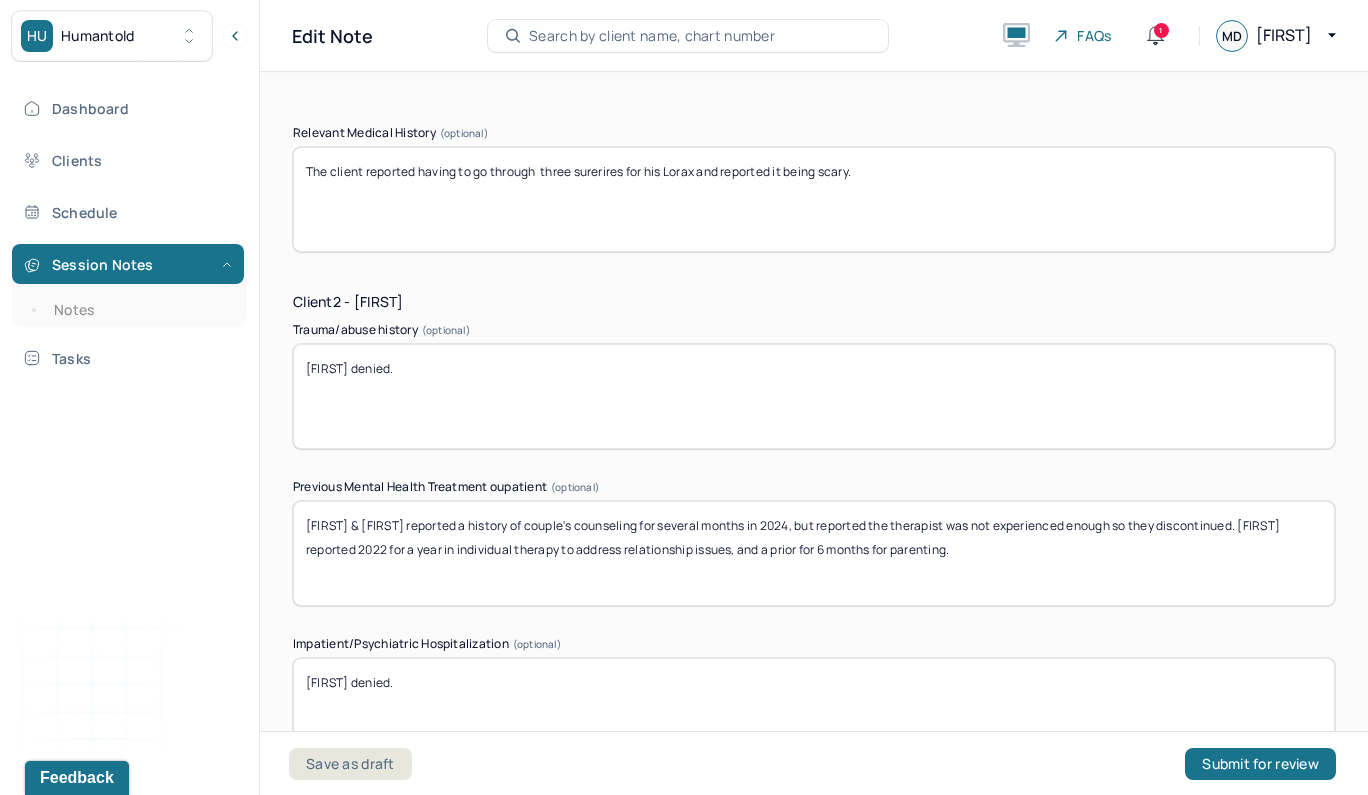 click on "The client reported having to go through  three surerires for his Lorax and reported it being scary." at bounding box center (814, 199) 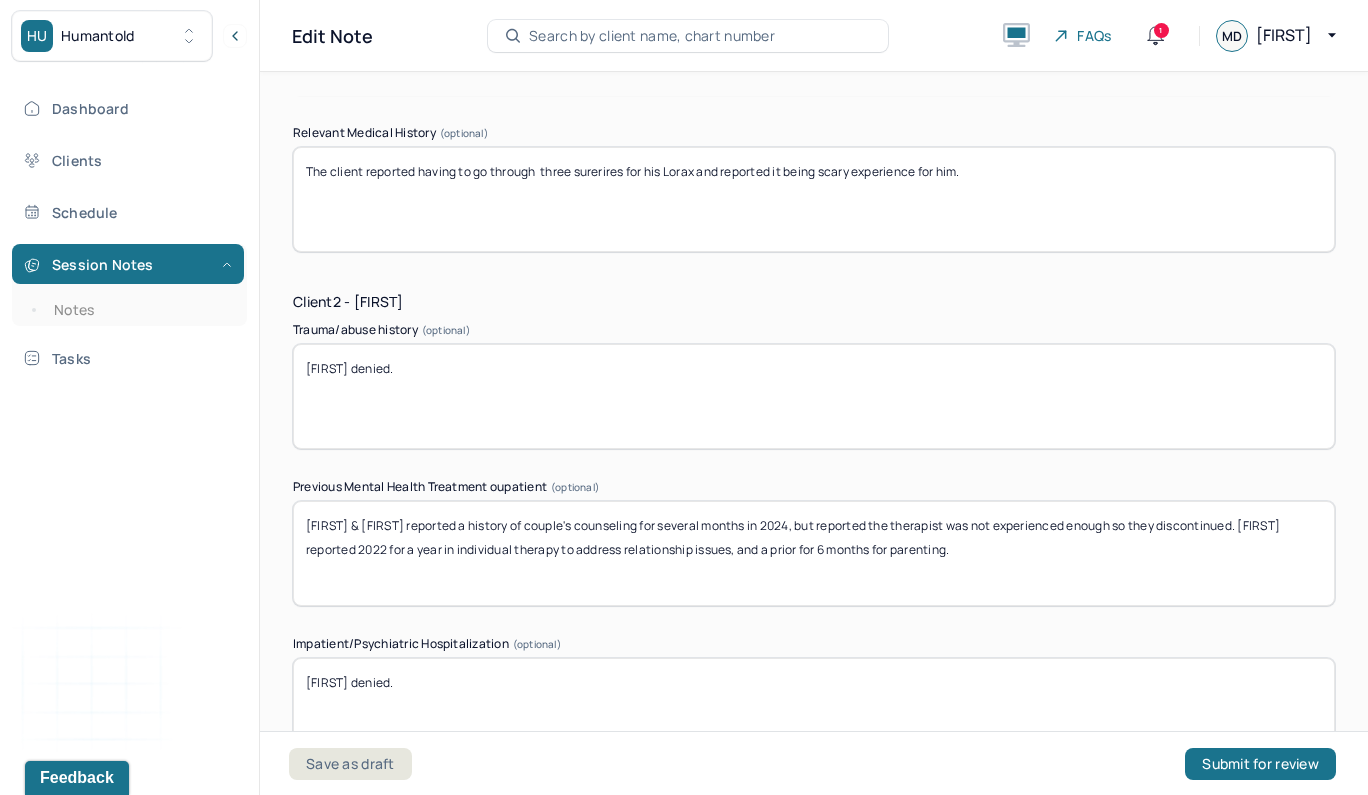 click on "The client reported having to go through  three surerires for his Lorax and reported it being scary experience for him." at bounding box center [814, 199] 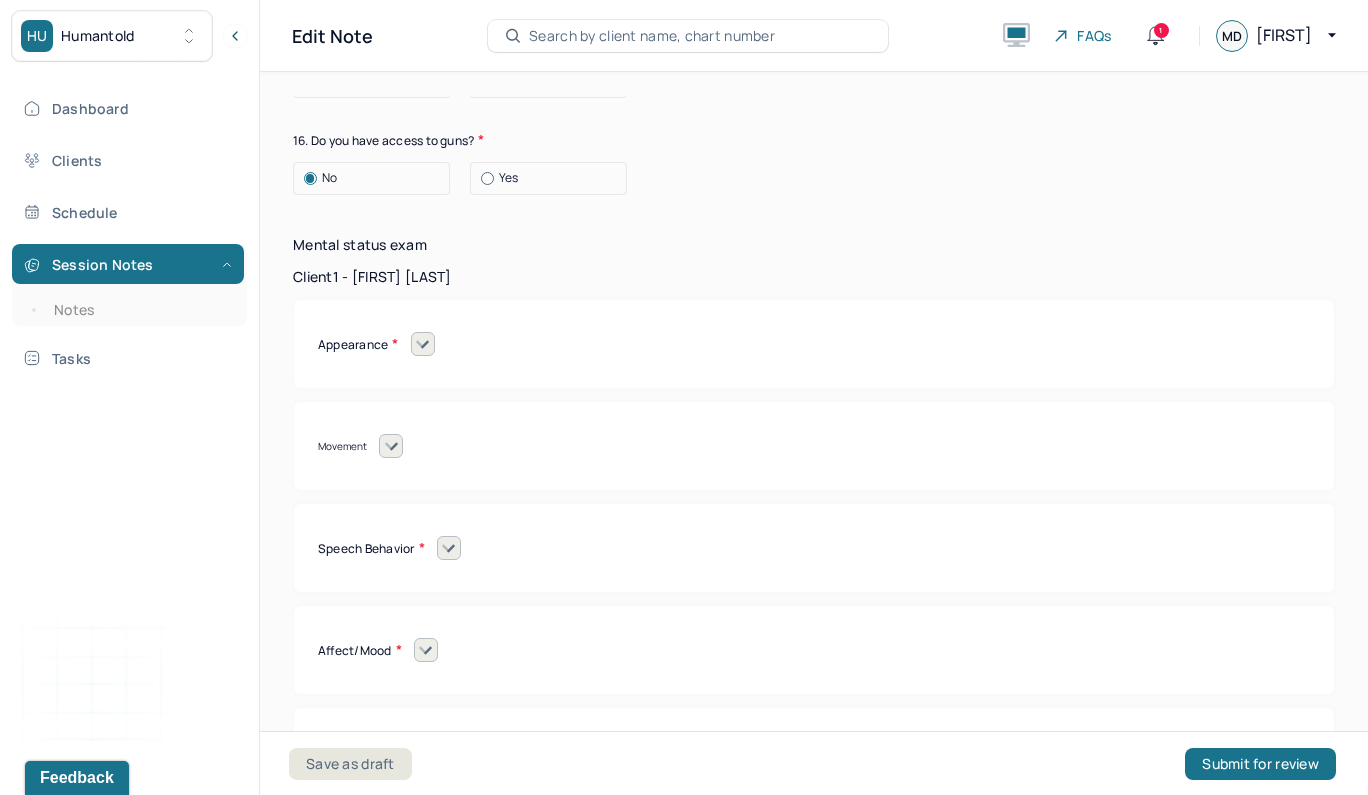 scroll, scrollTop: 15797, scrollLeft: 0, axis: vertical 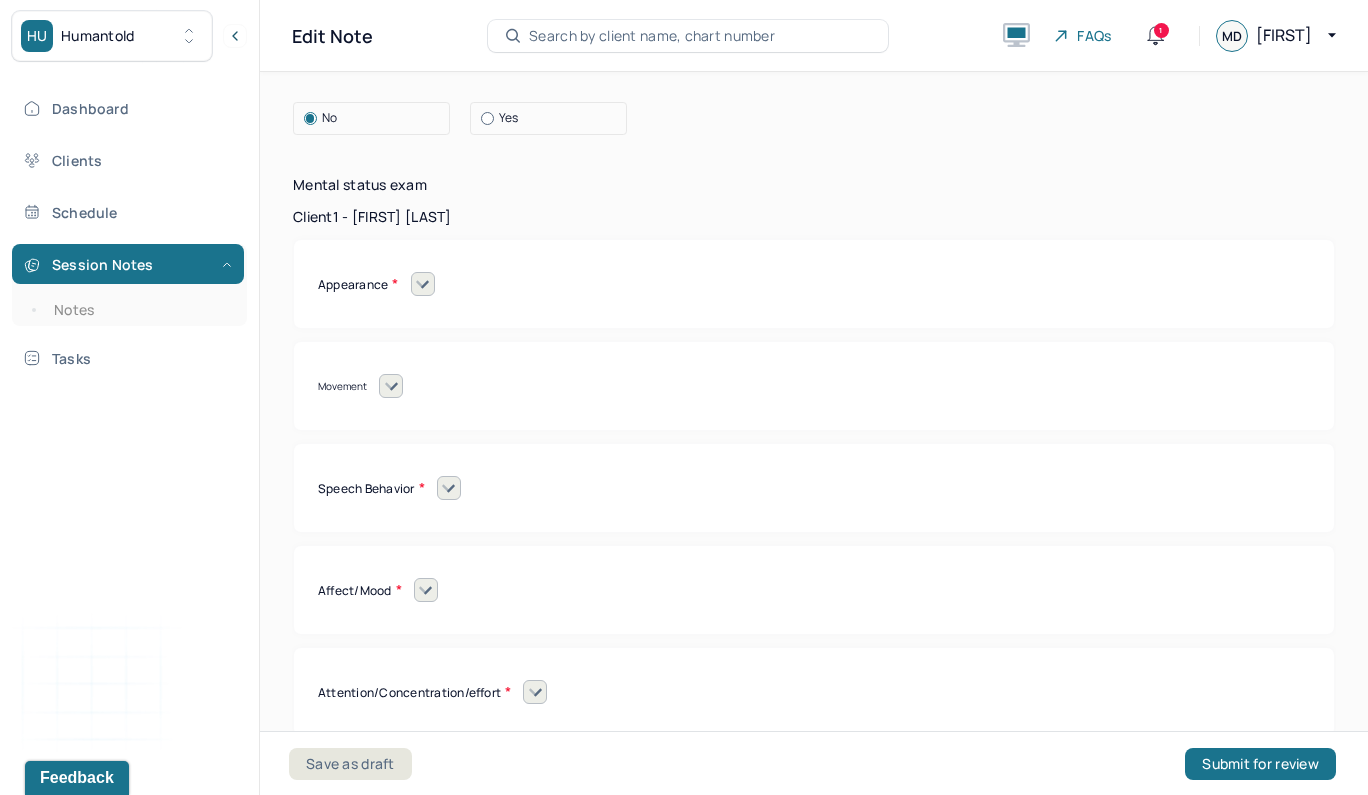 type on "The client reported having to go through  three surgeries for his Lorax and reported it being scary experience for him." 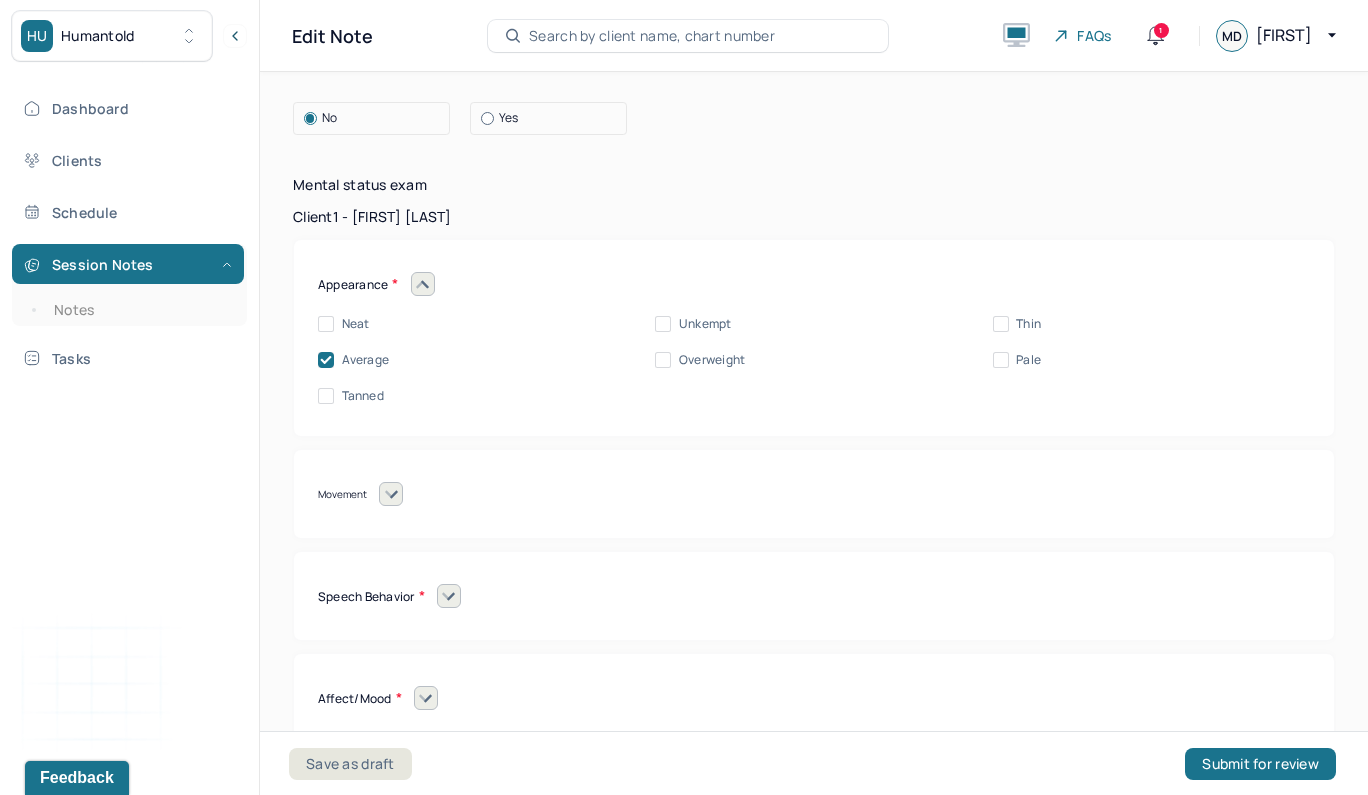 click 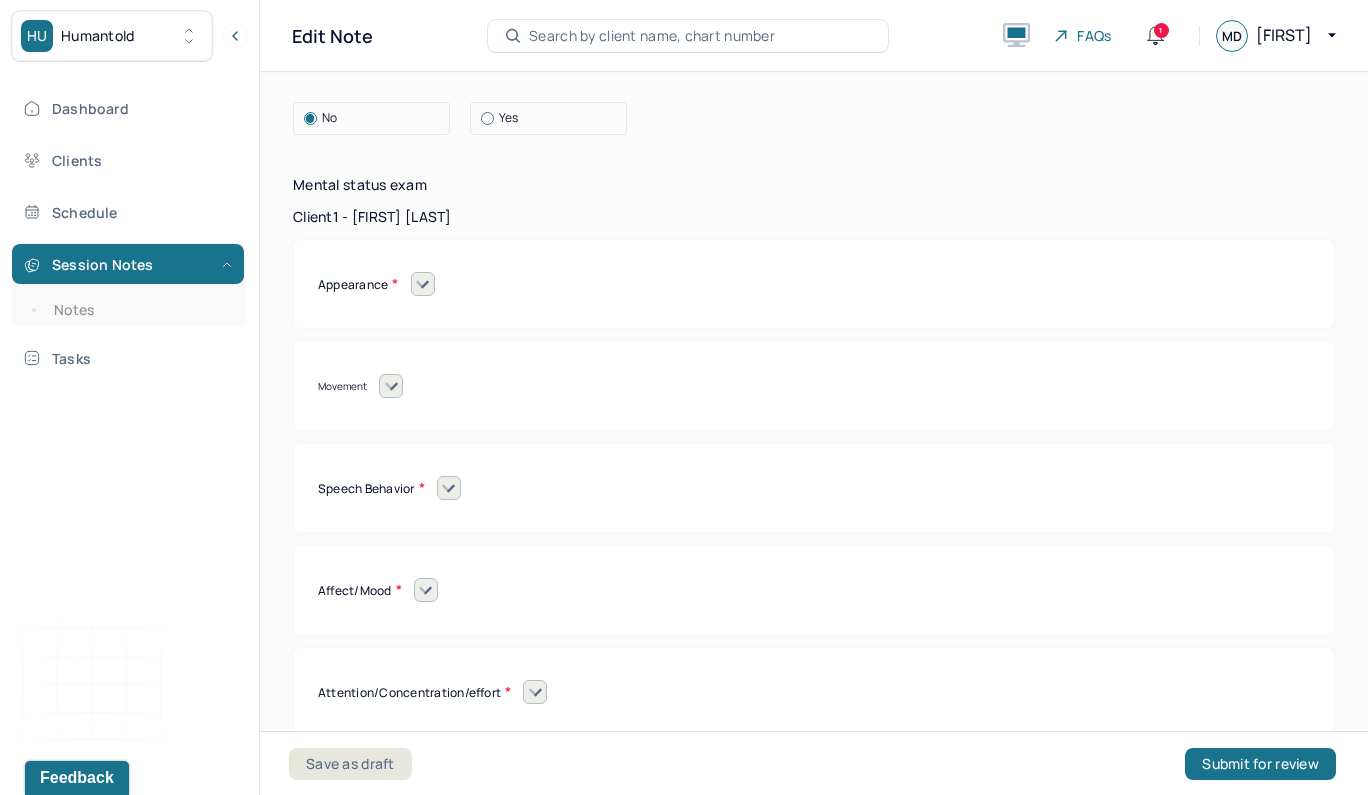 click at bounding box center (391, 386) 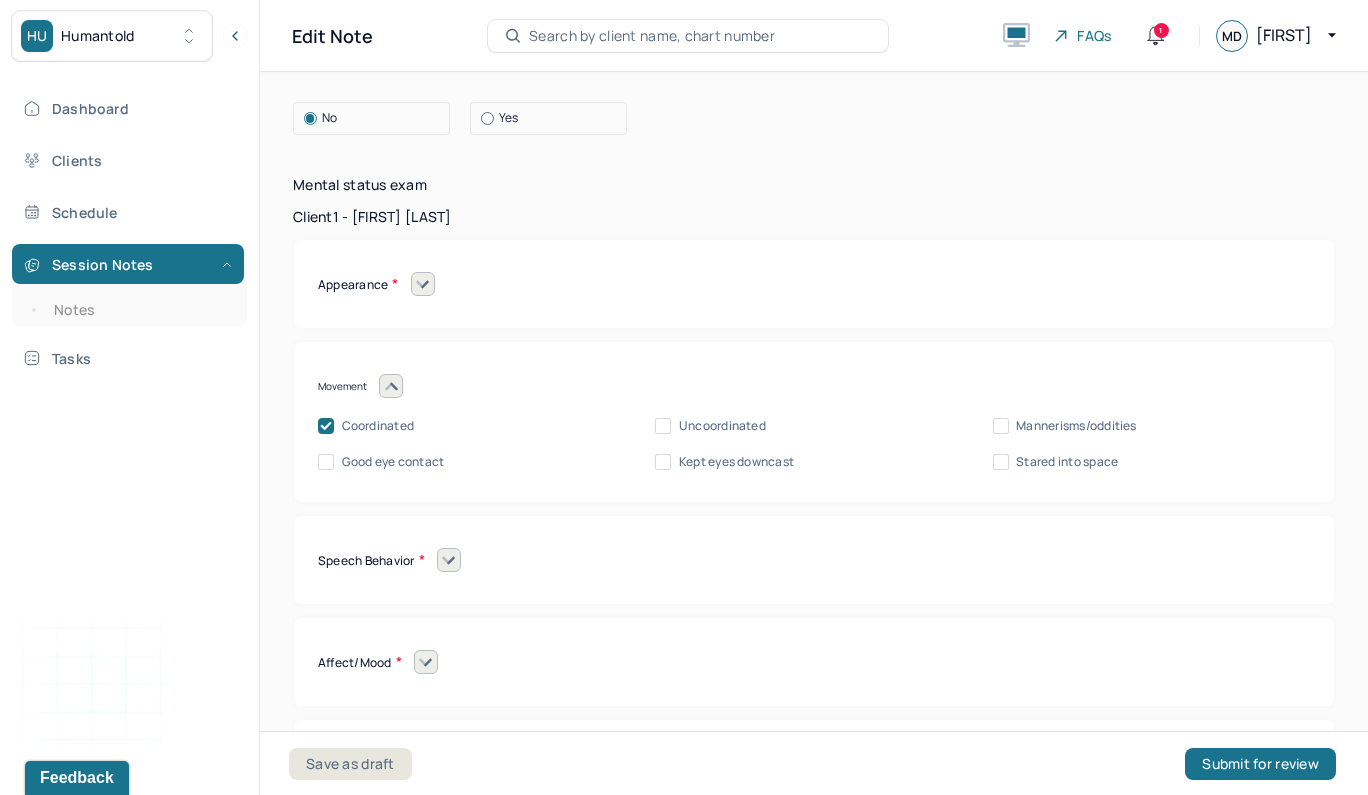 click at bounding box center (391, 386) 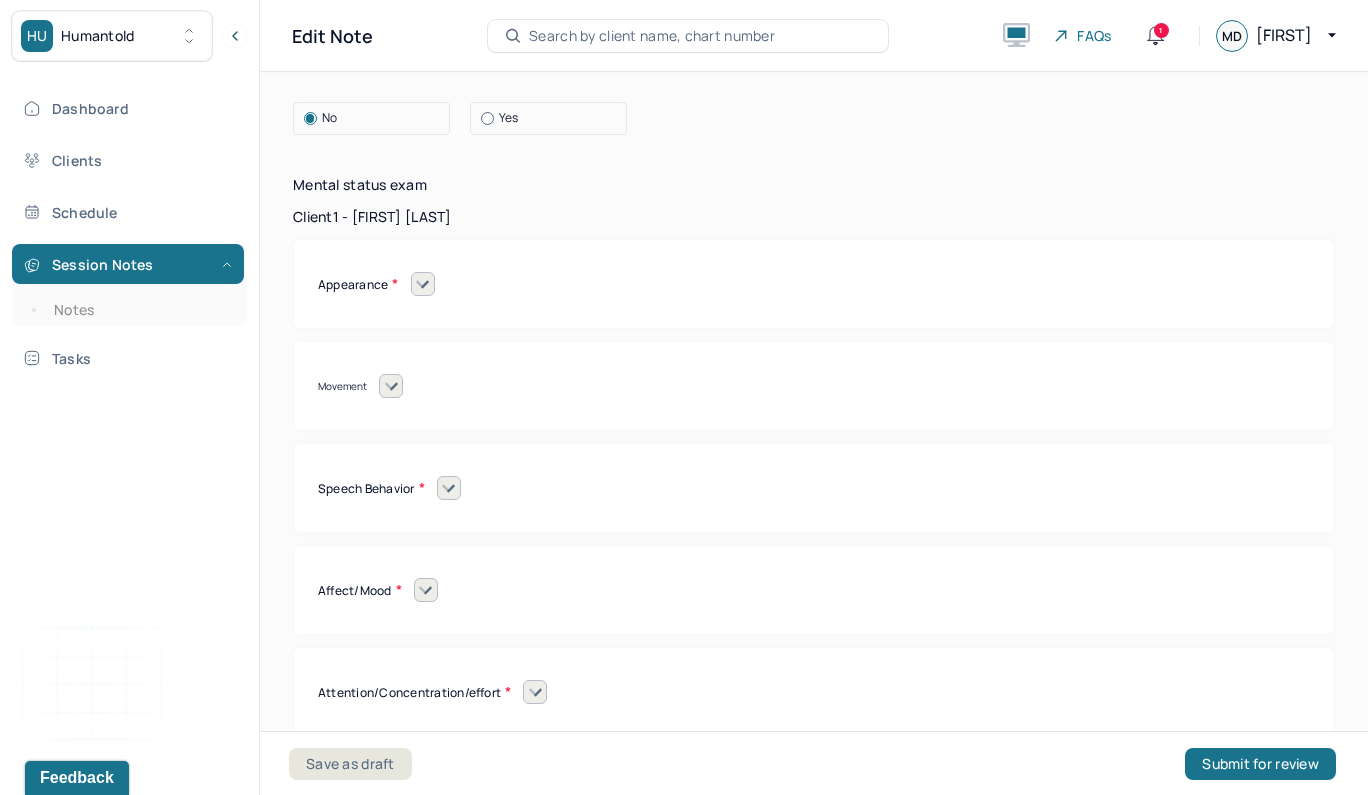 click 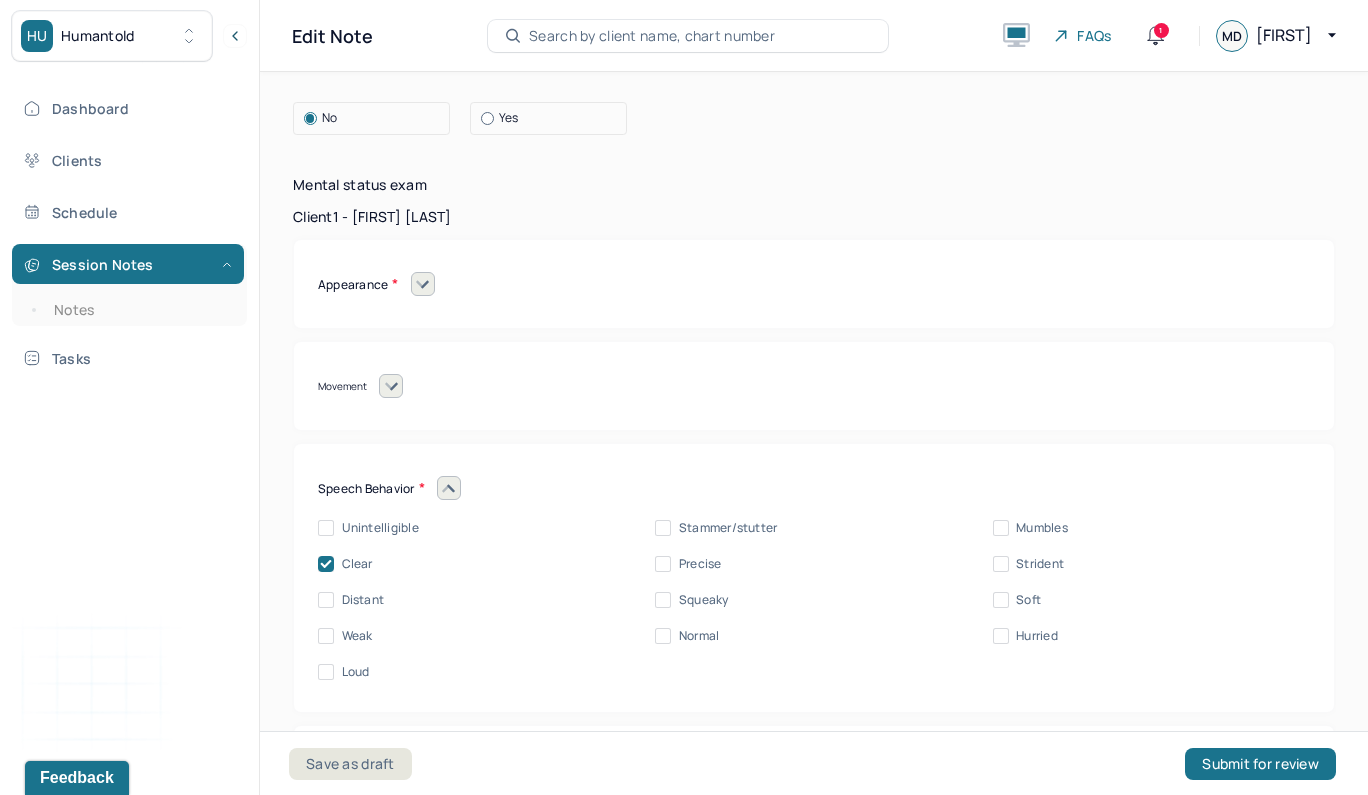 click 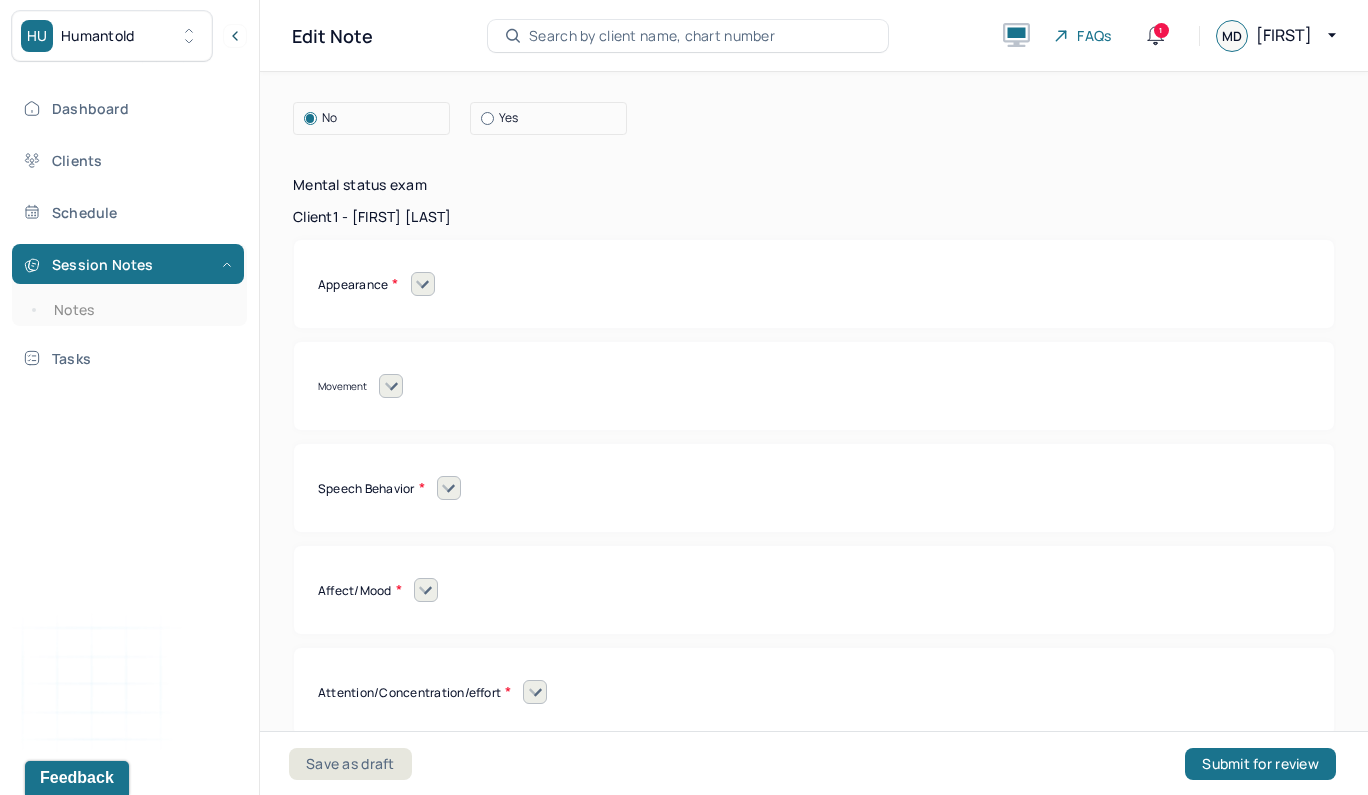 click 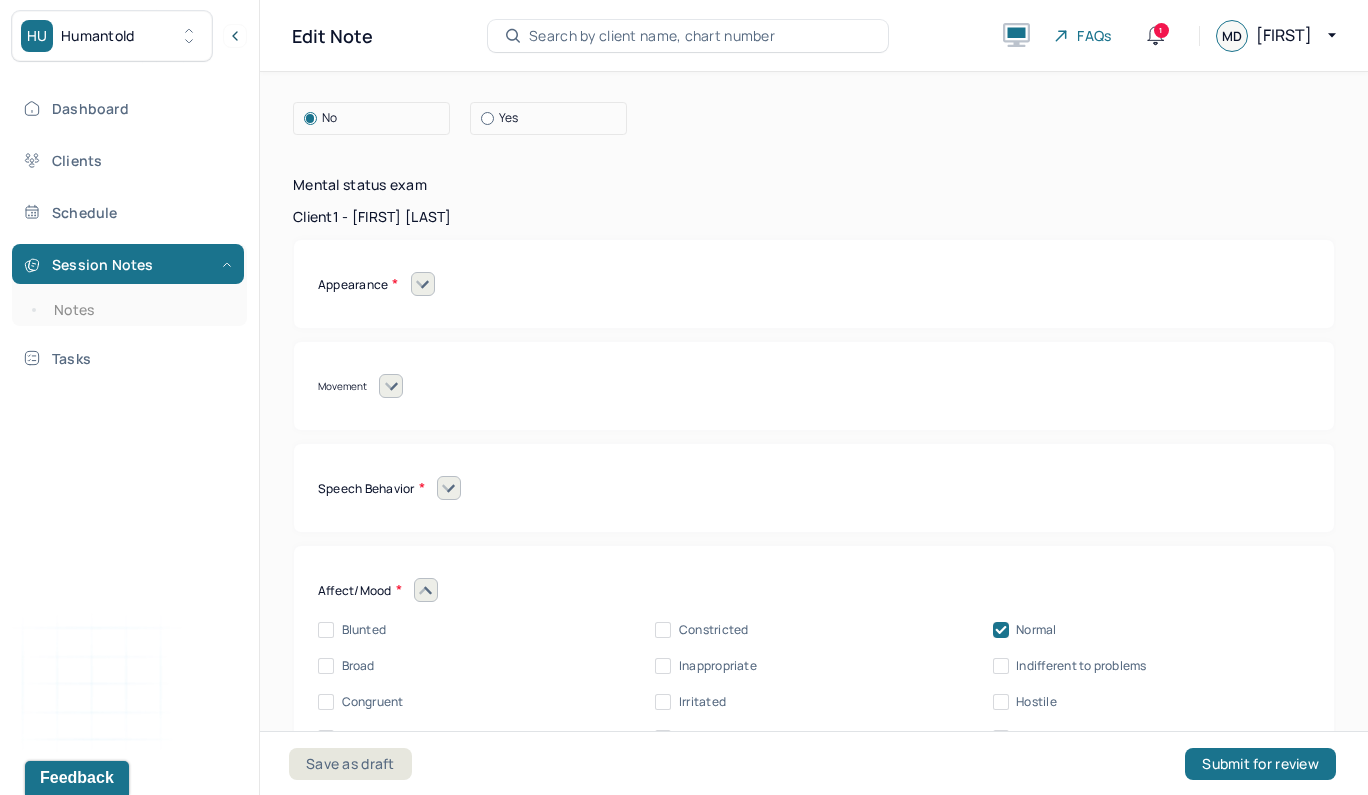 click 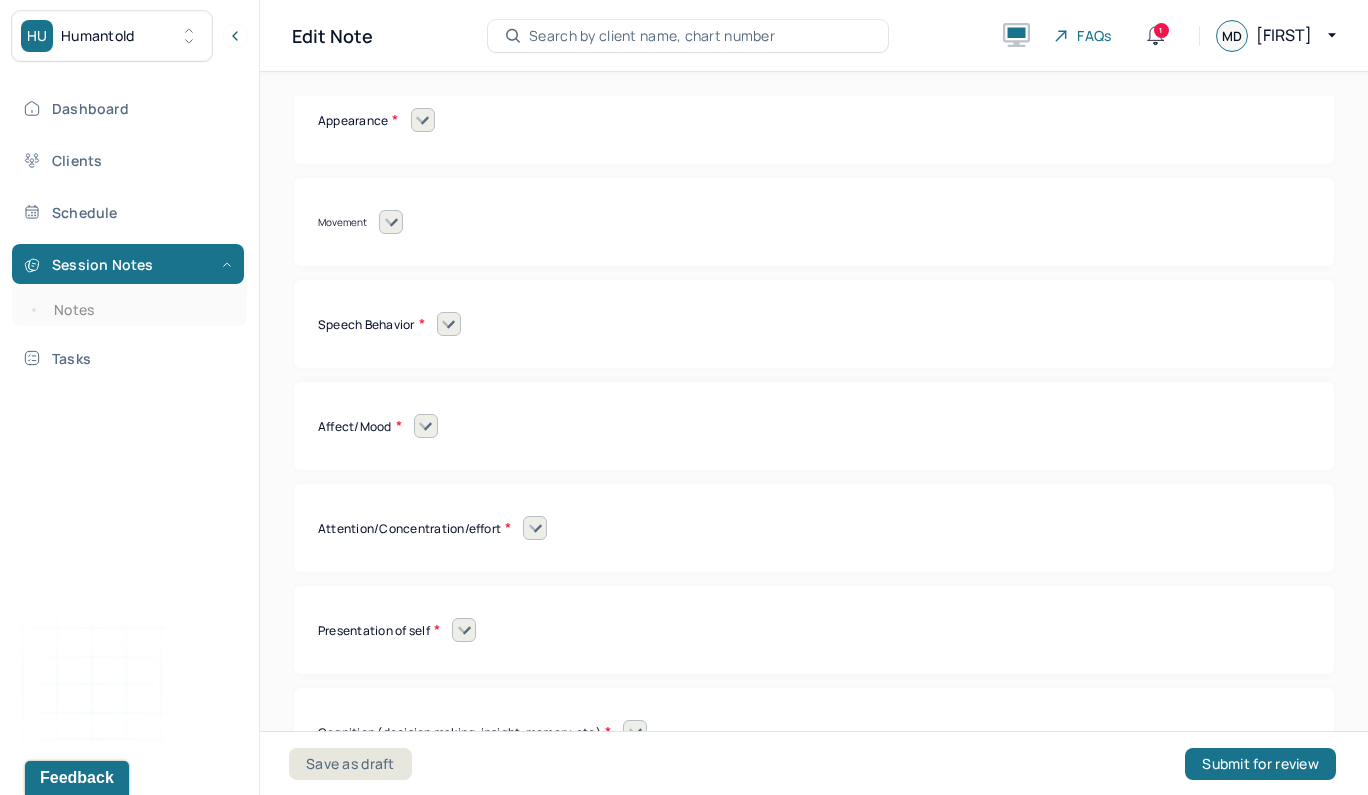scroll, scrollTop: 16058, scrollLeft: 0, axis: vertical 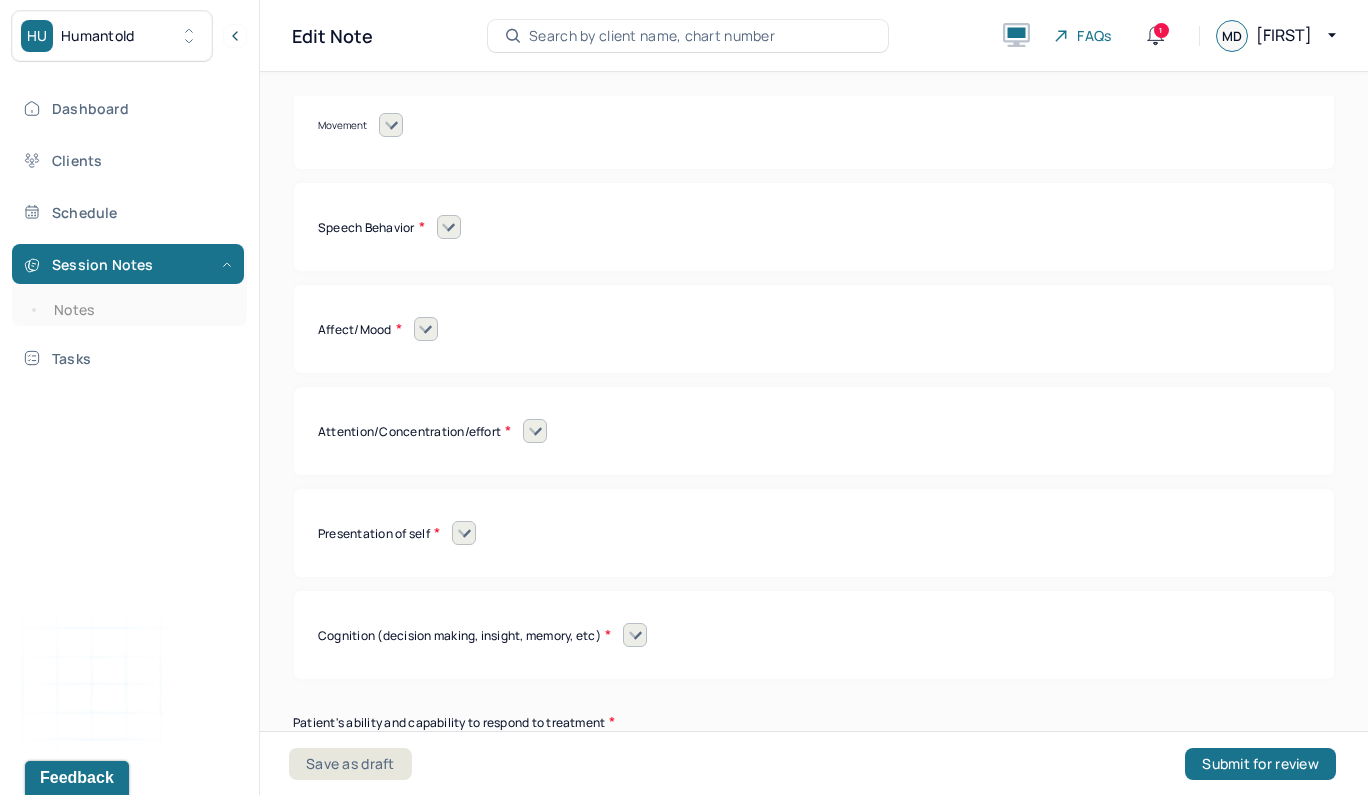 click 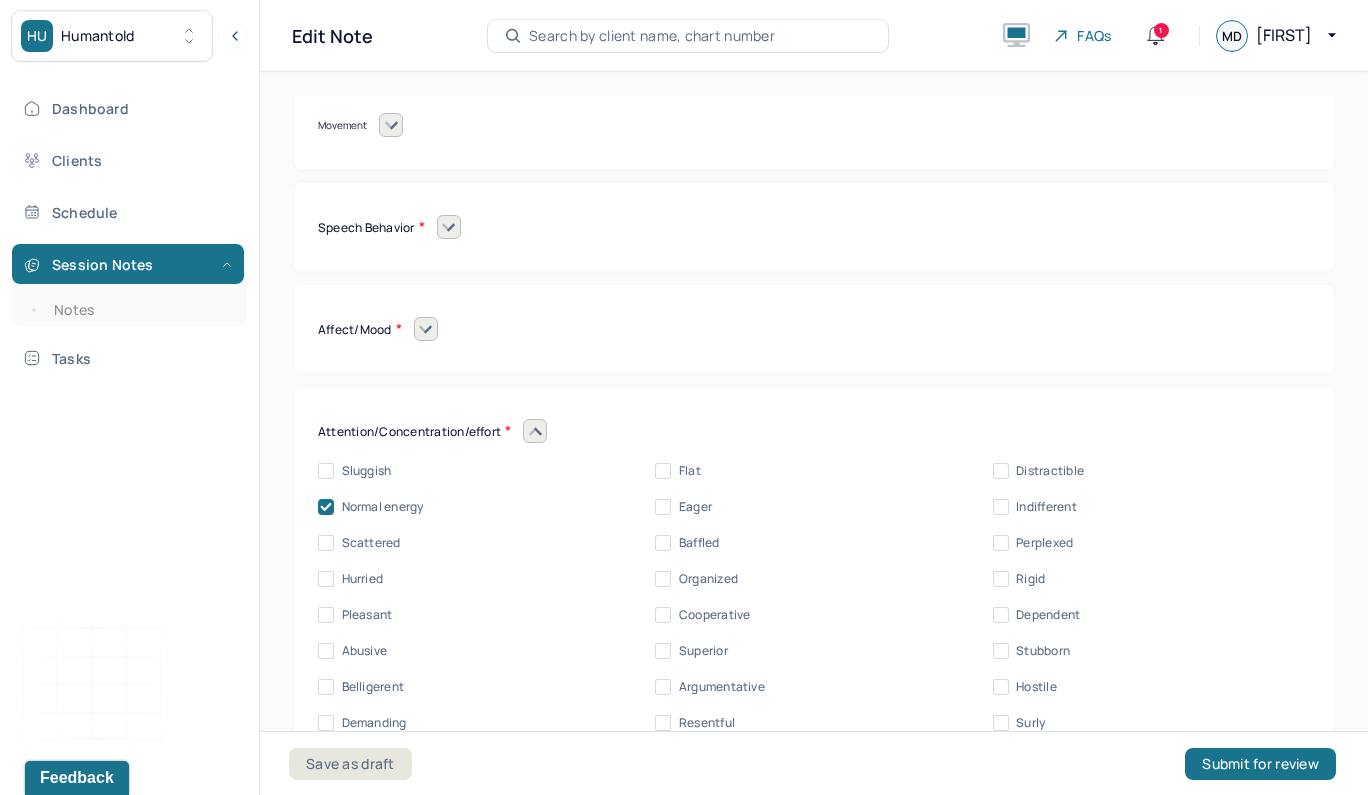 click 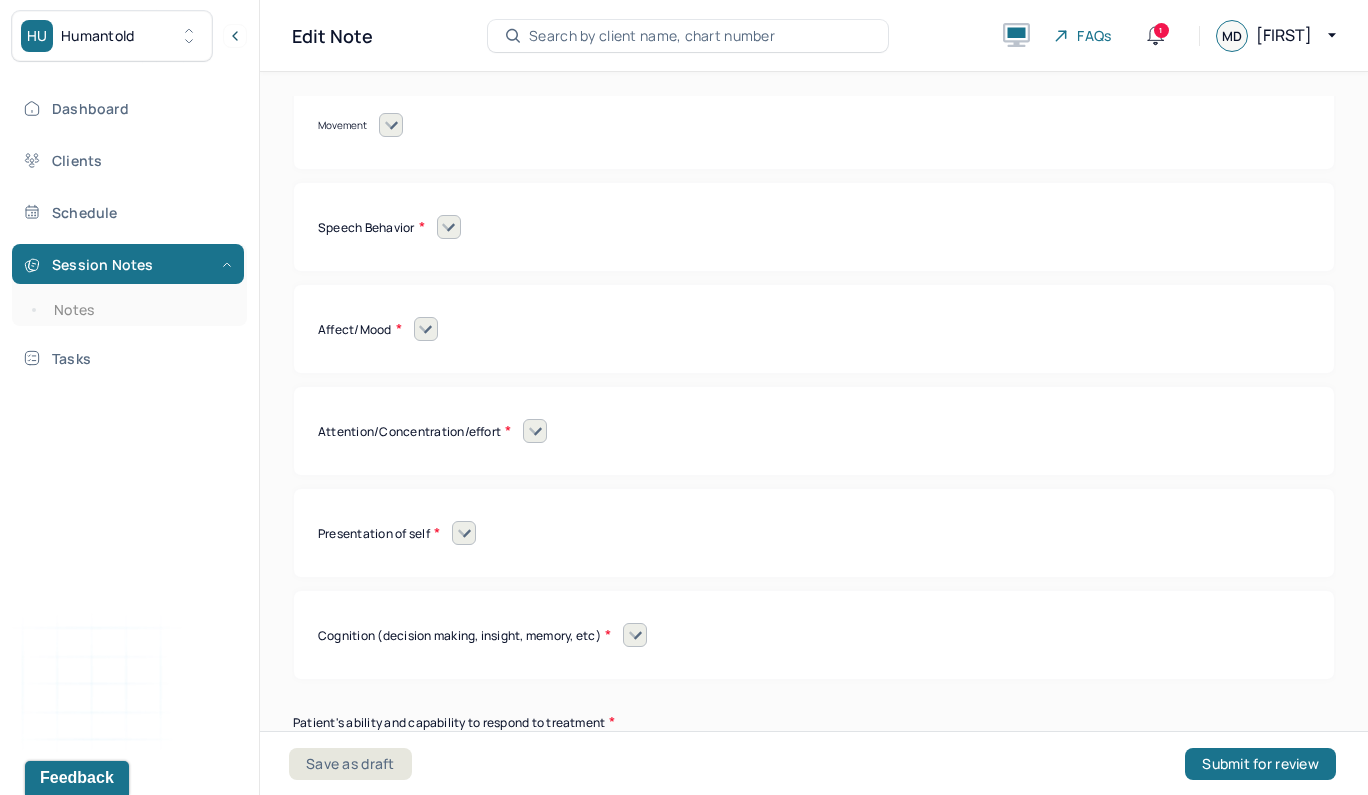 click 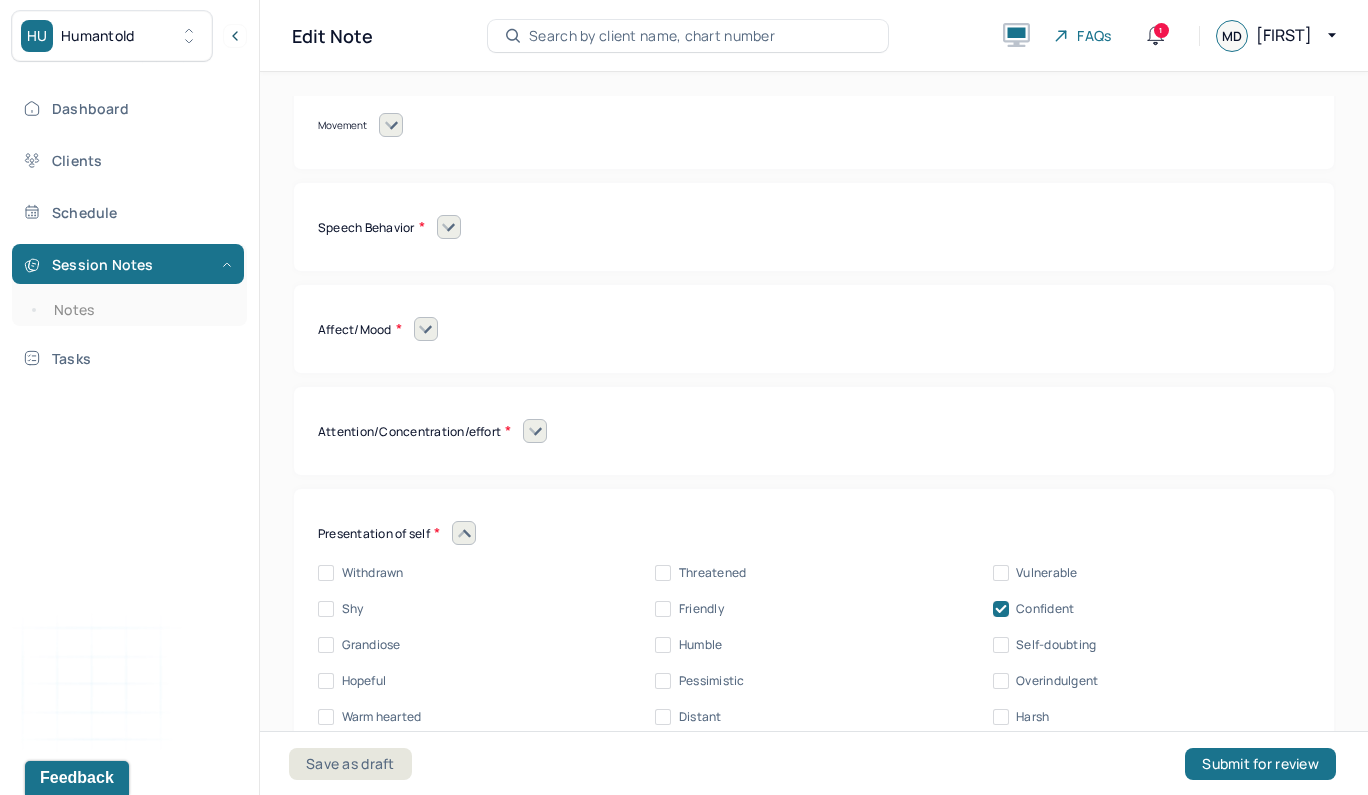 click 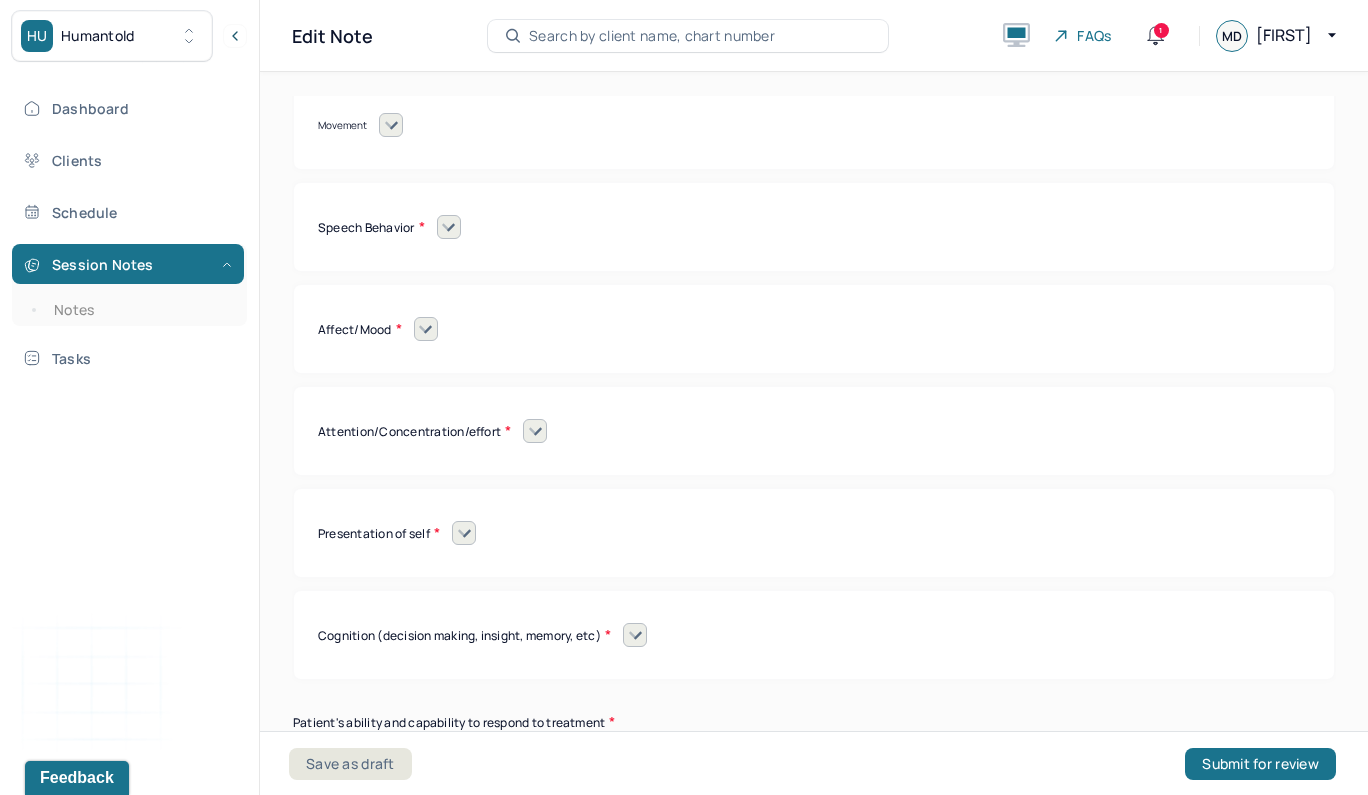 click 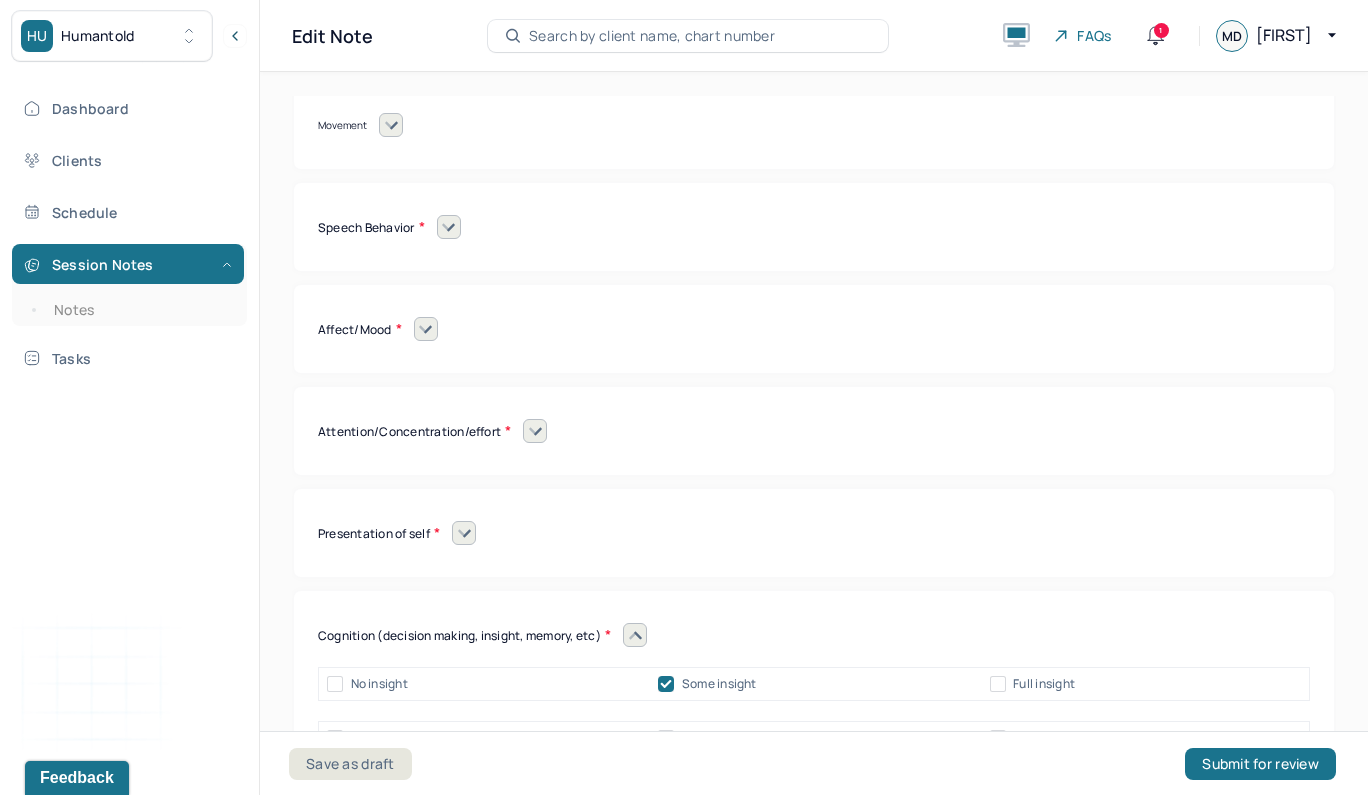 click at bounding box center (635, 635) 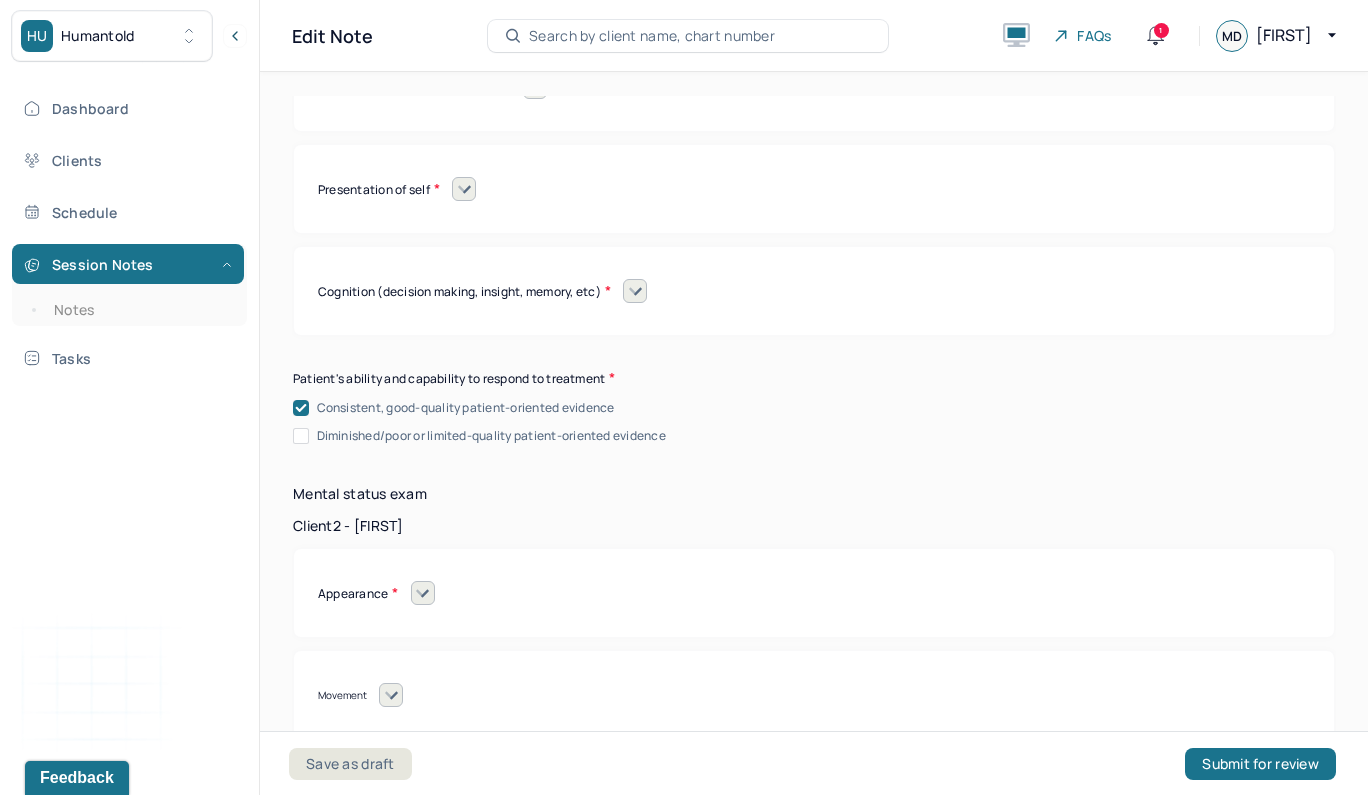 scroll, scrollTop: 16667, scrollLeft: 0, axis: vertical 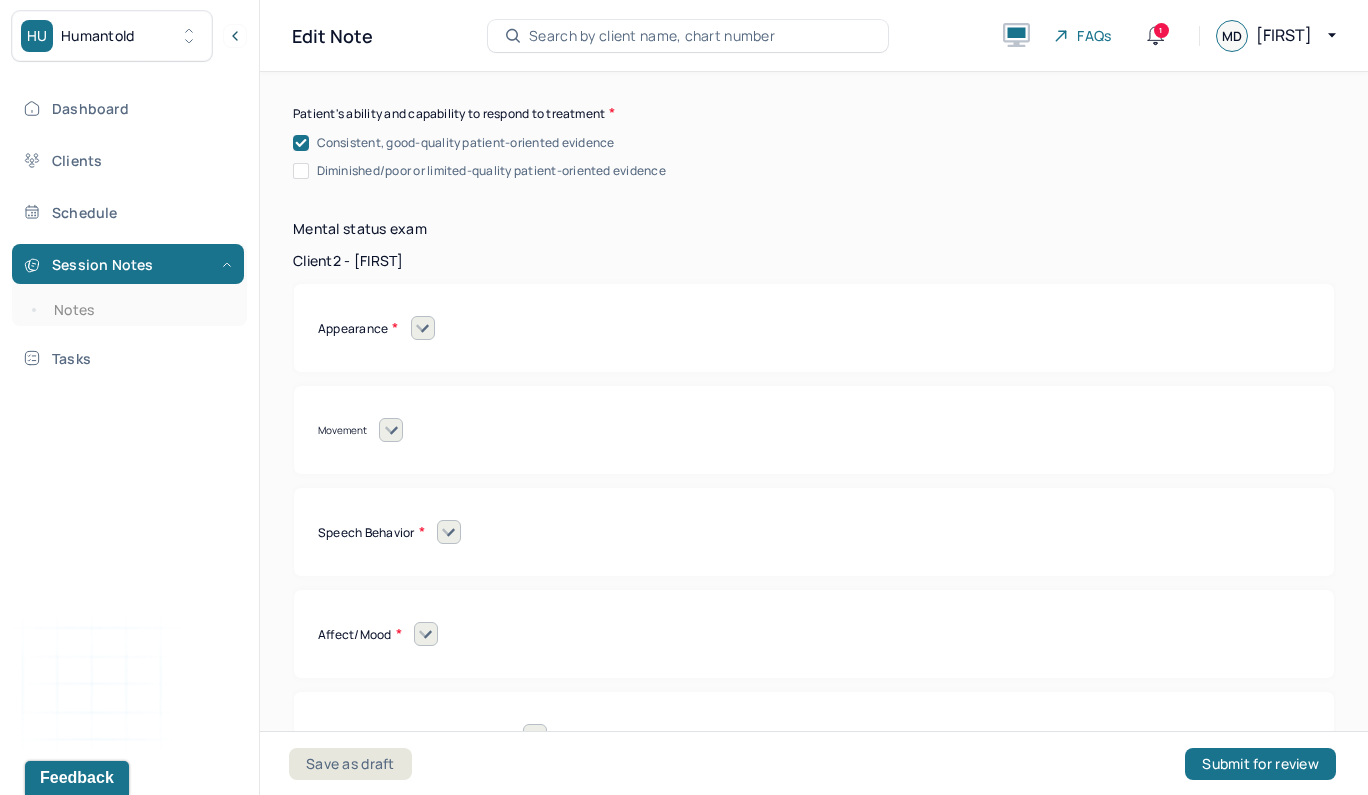 click 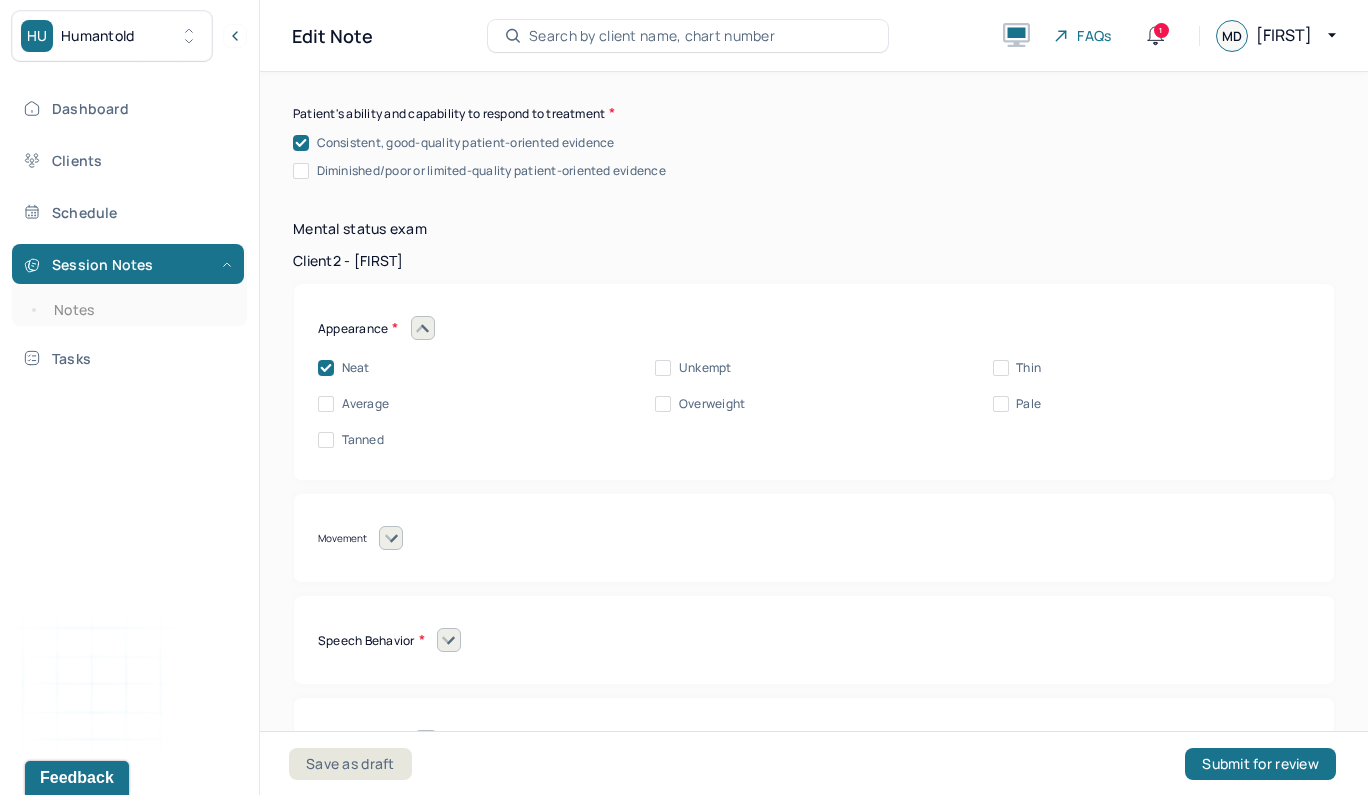 click 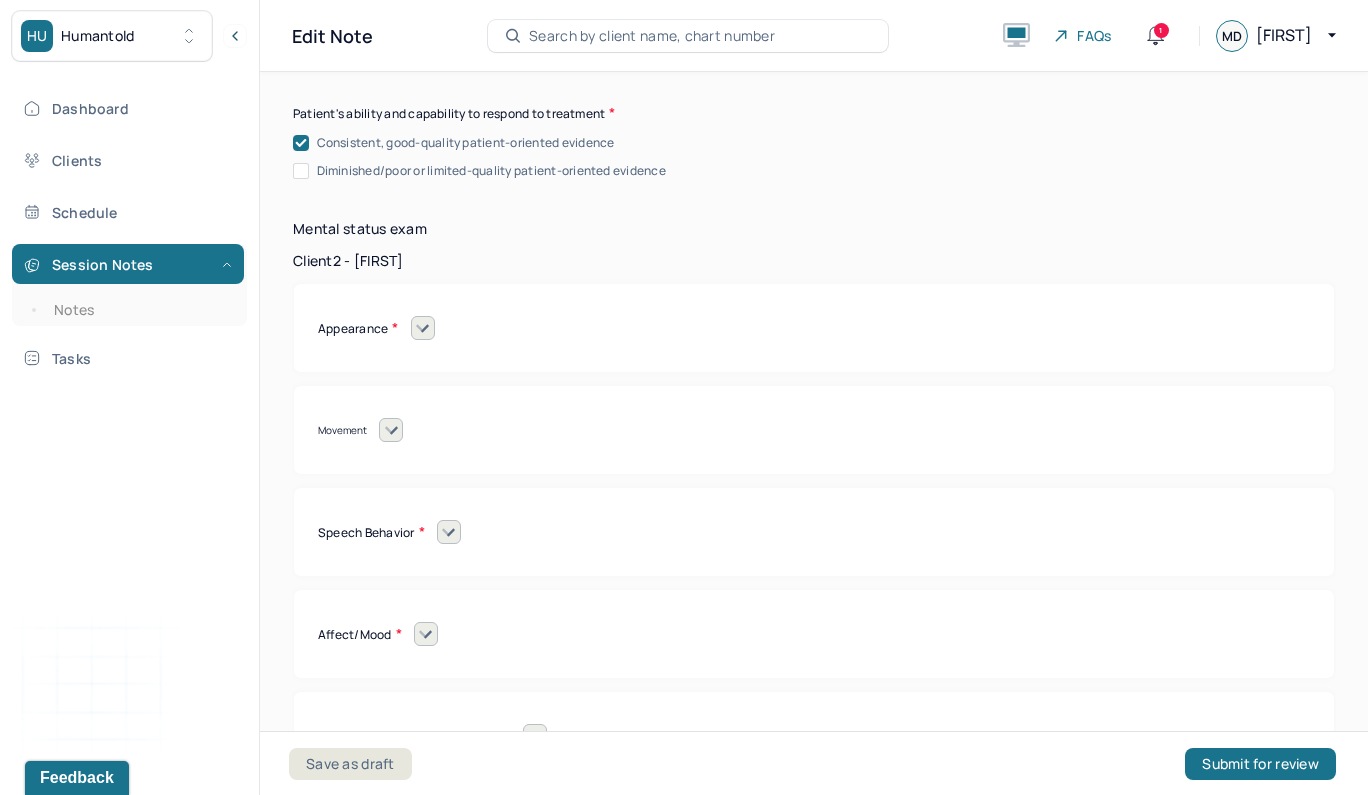 click 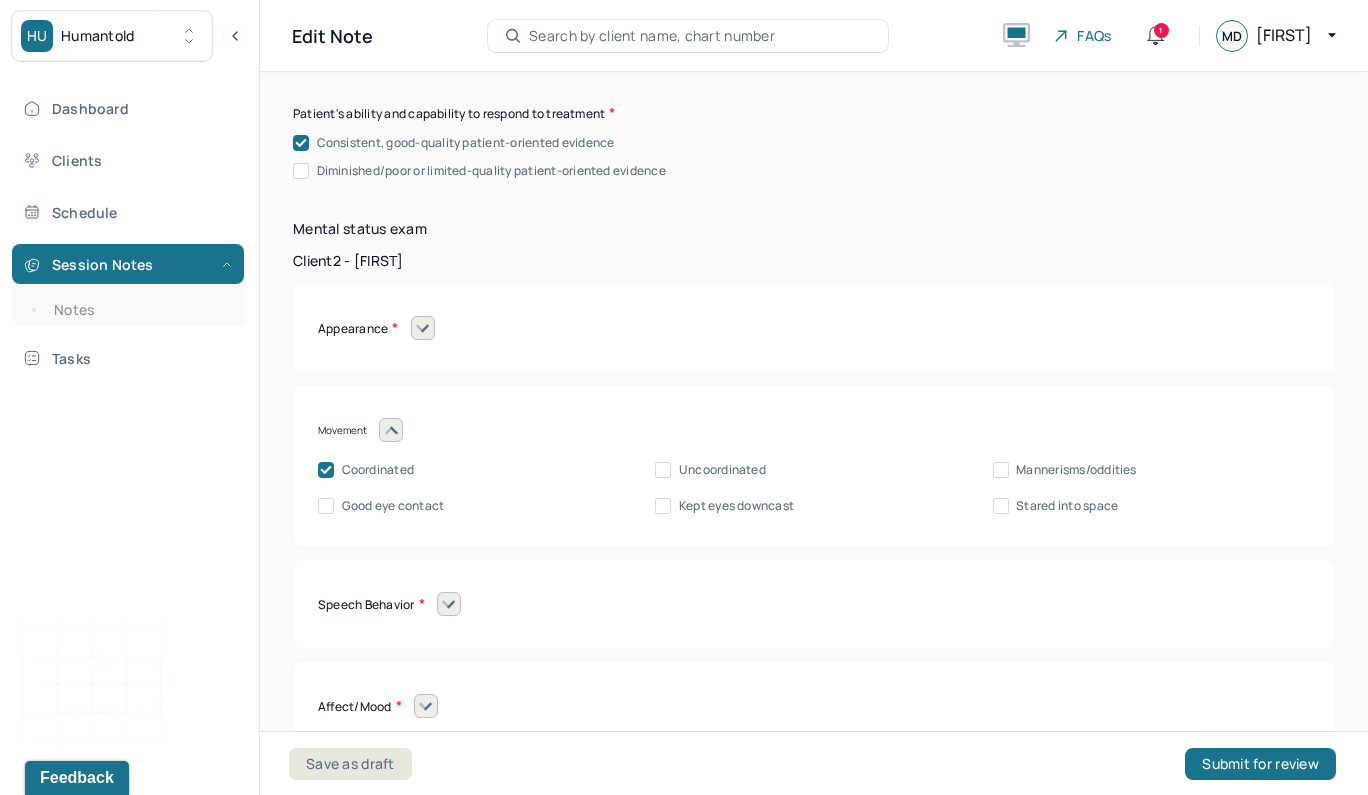 click 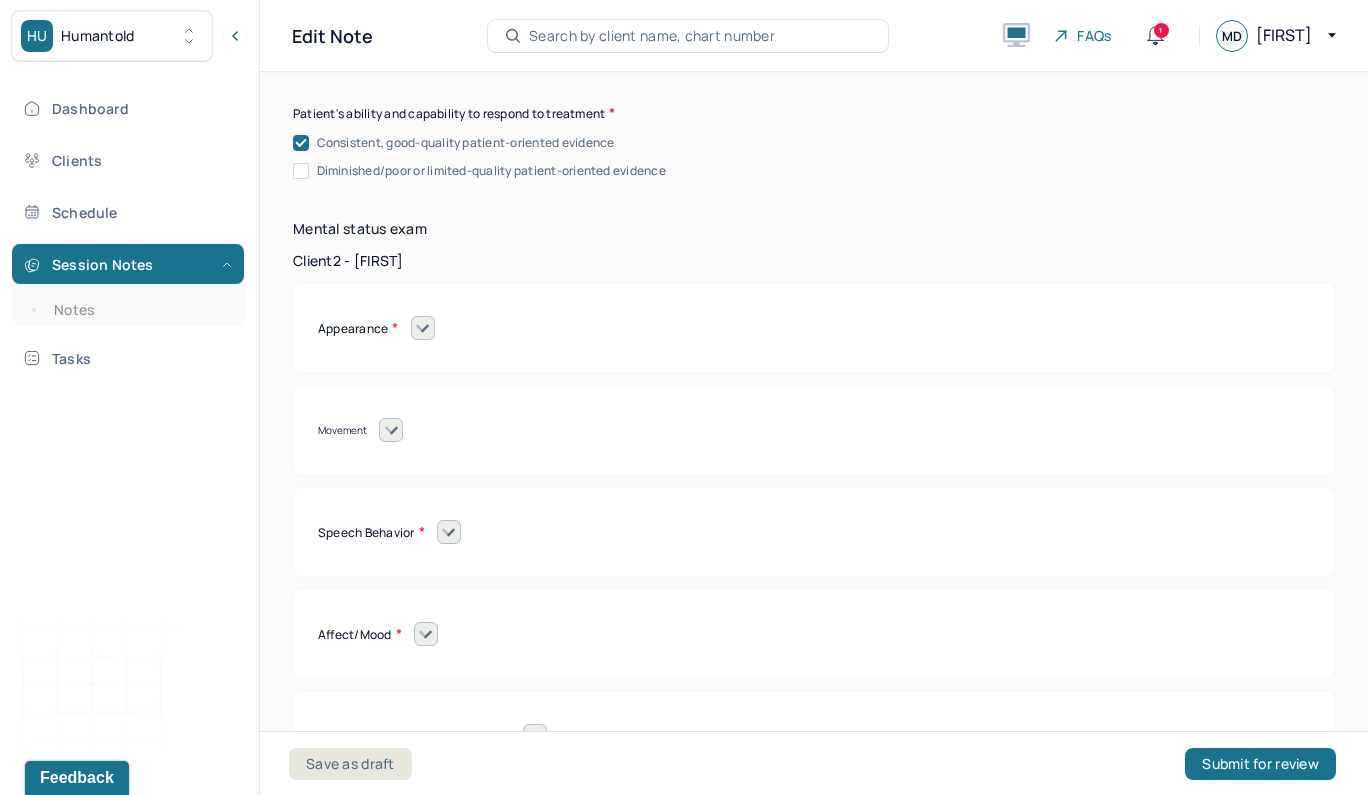 click 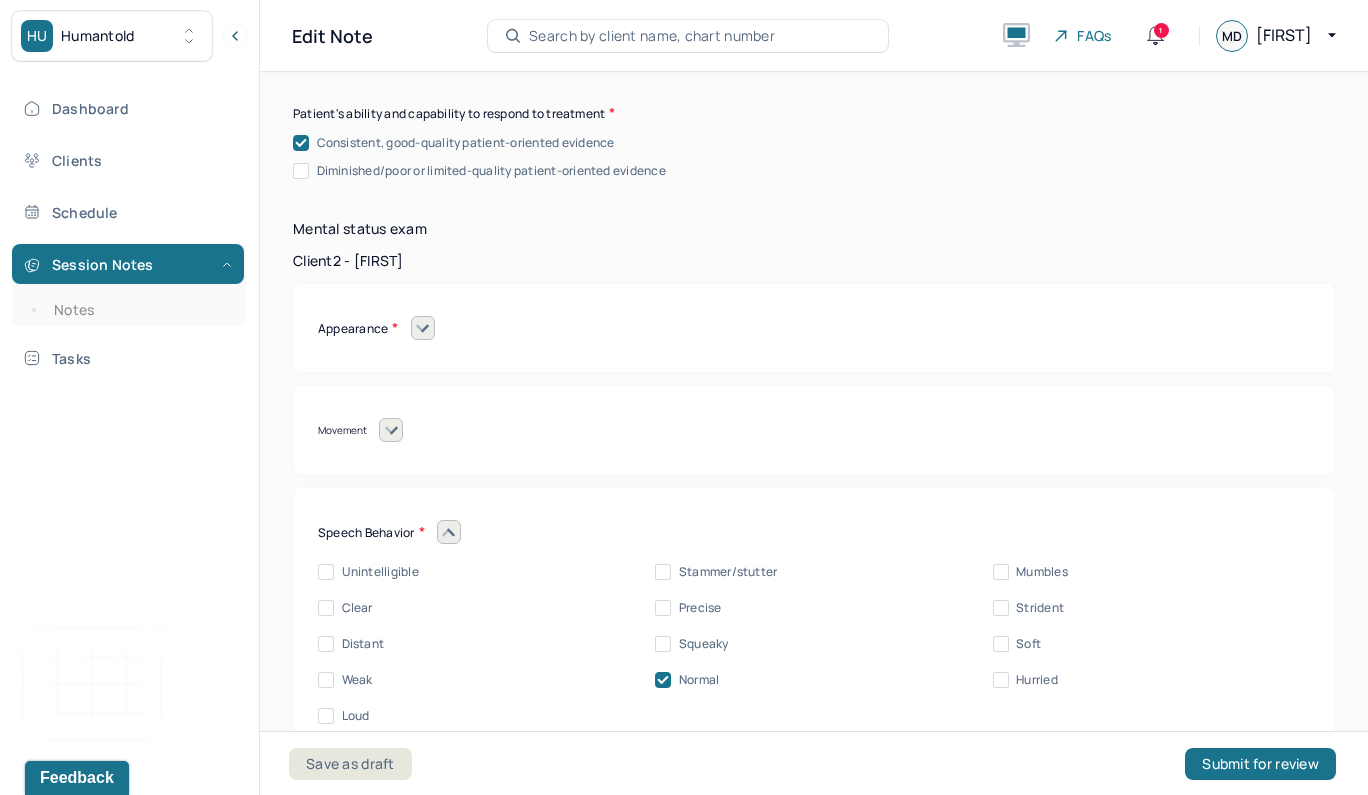 click 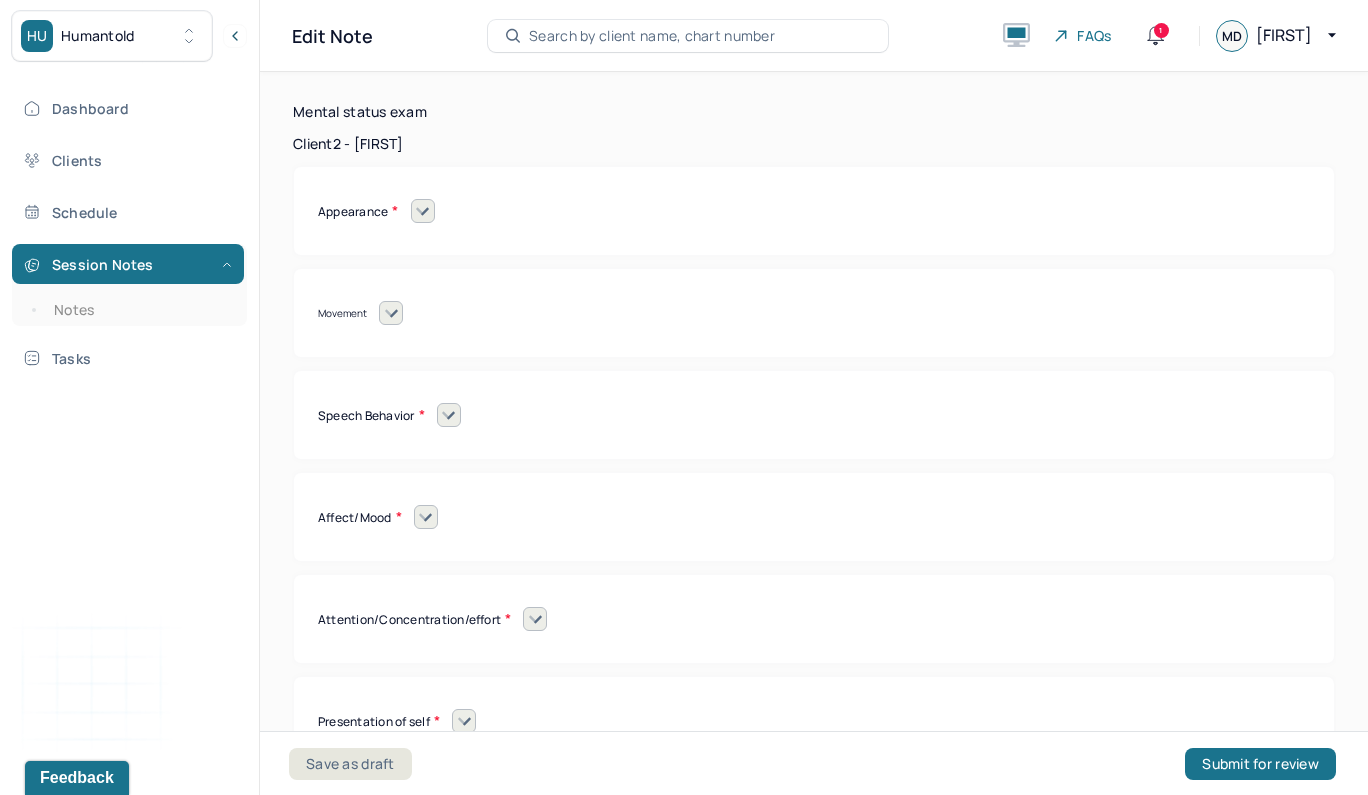 scroll, scrollTop: 16800, scrollLeft: 0, axis: vertical 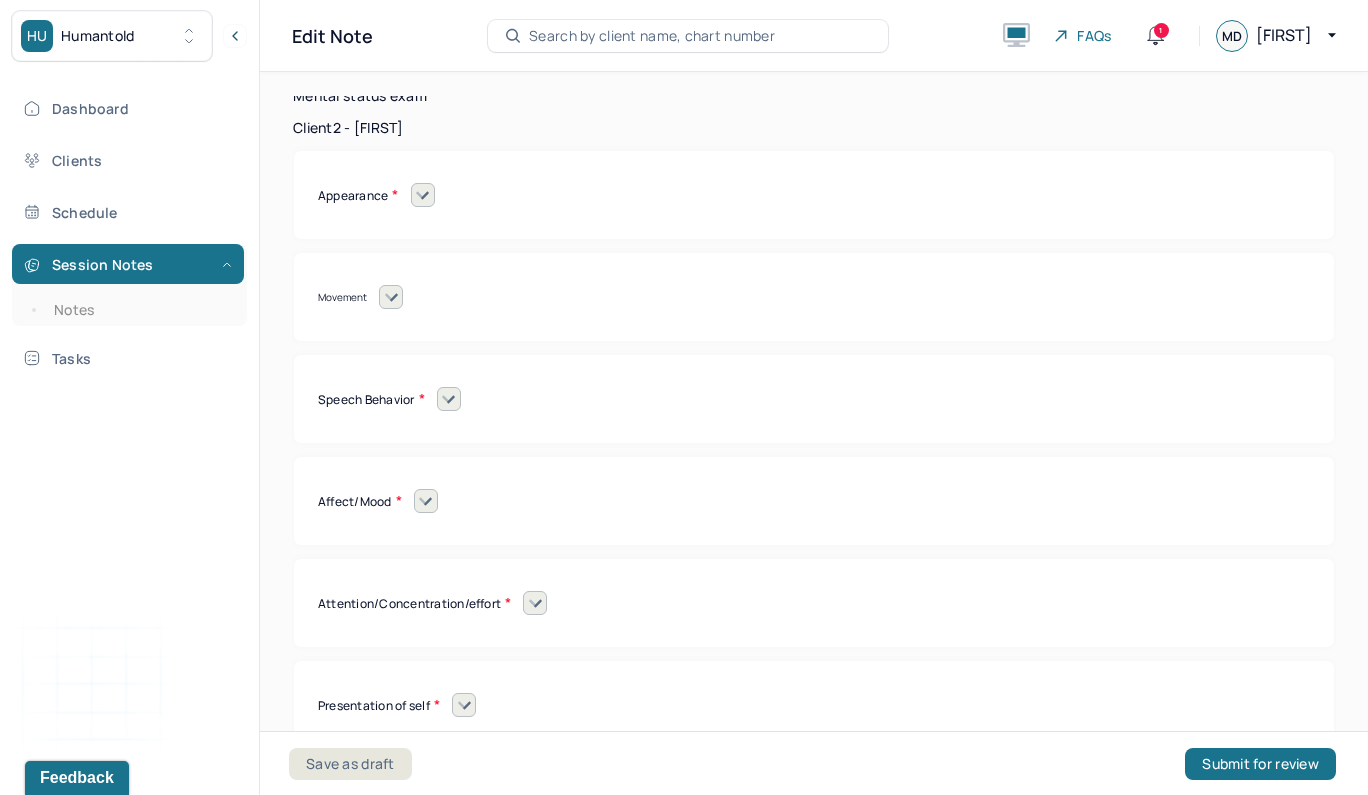 click 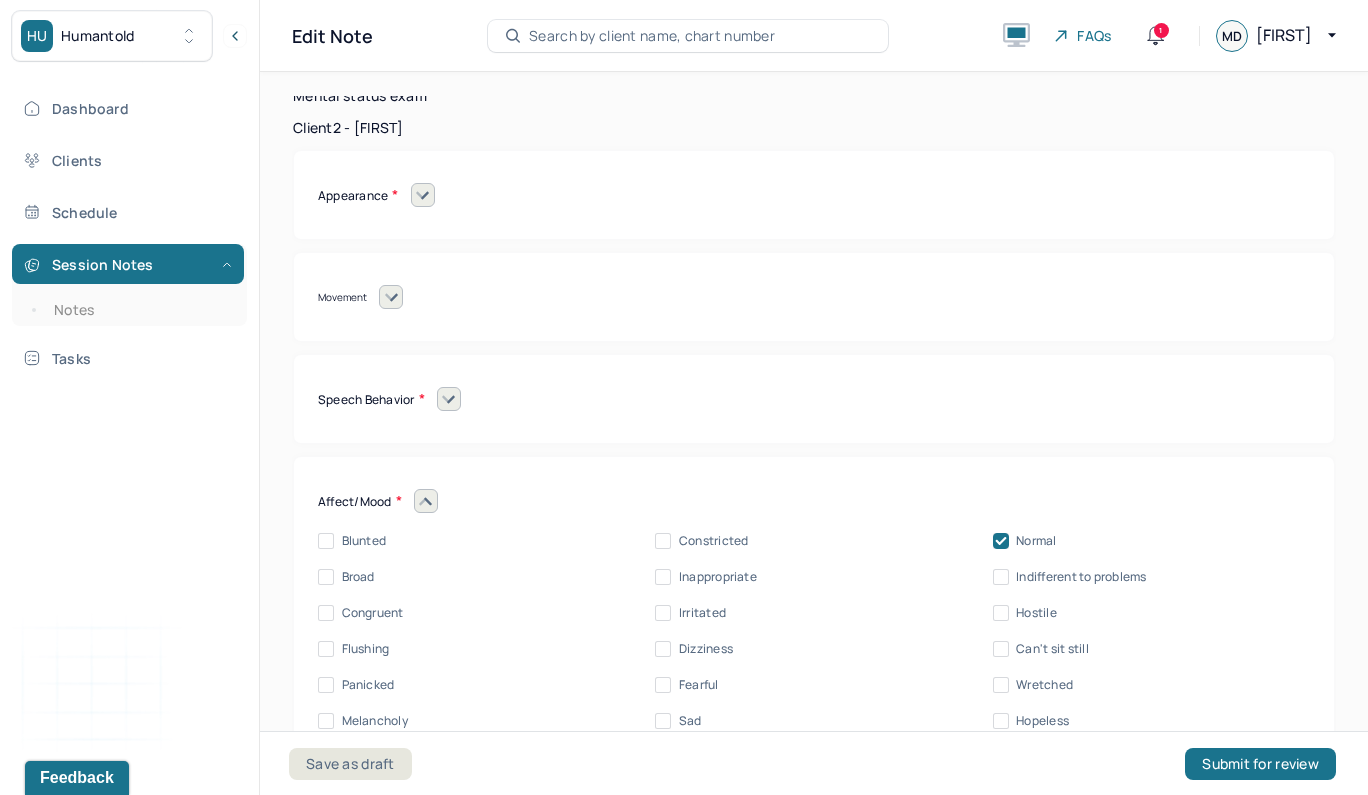 click 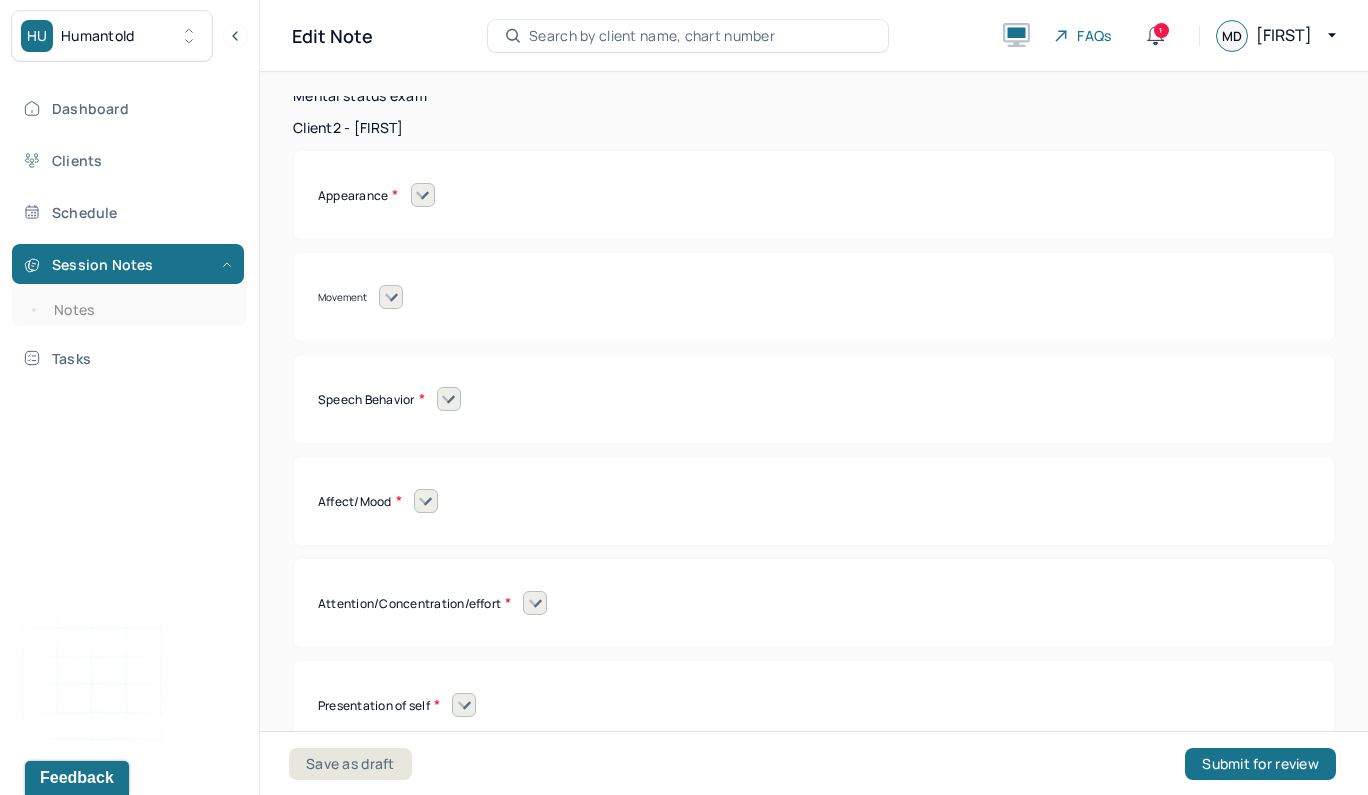 click 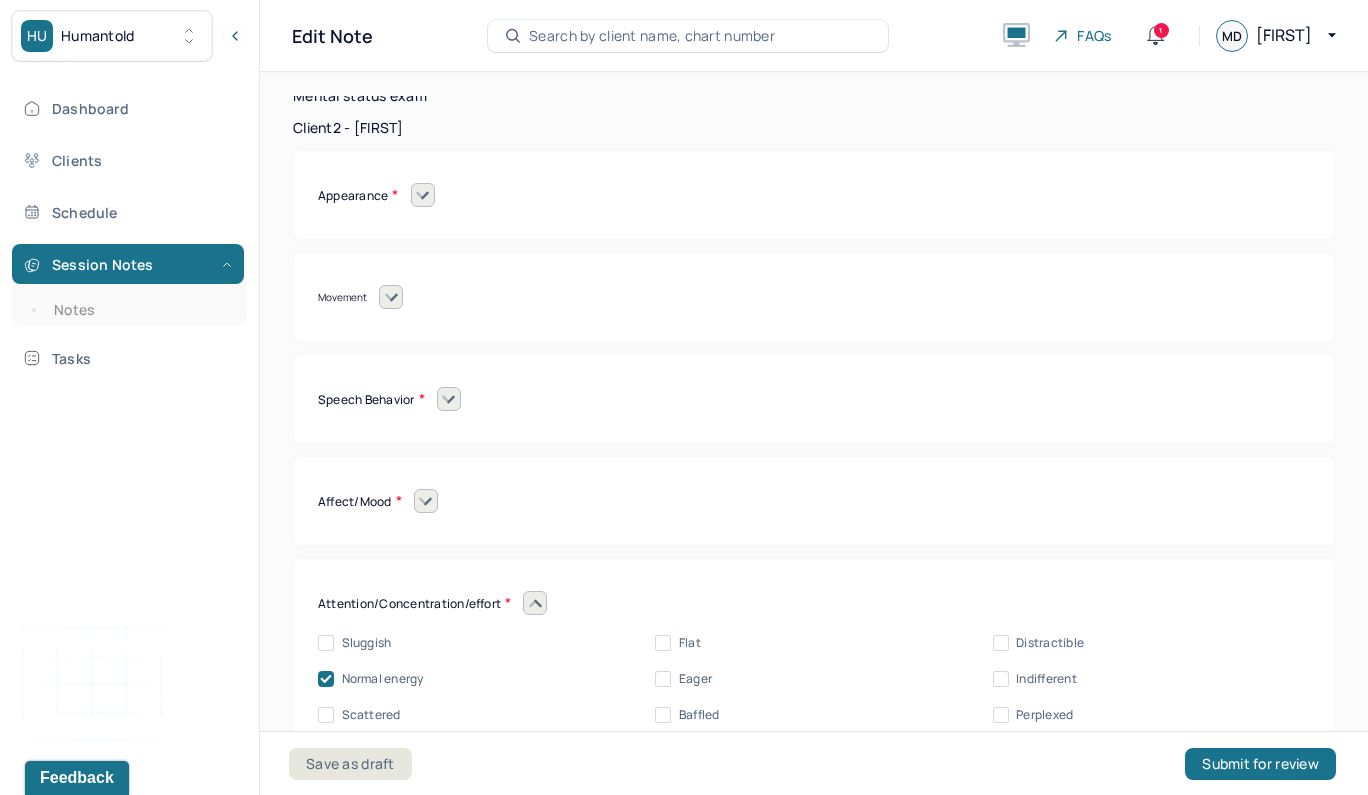 click 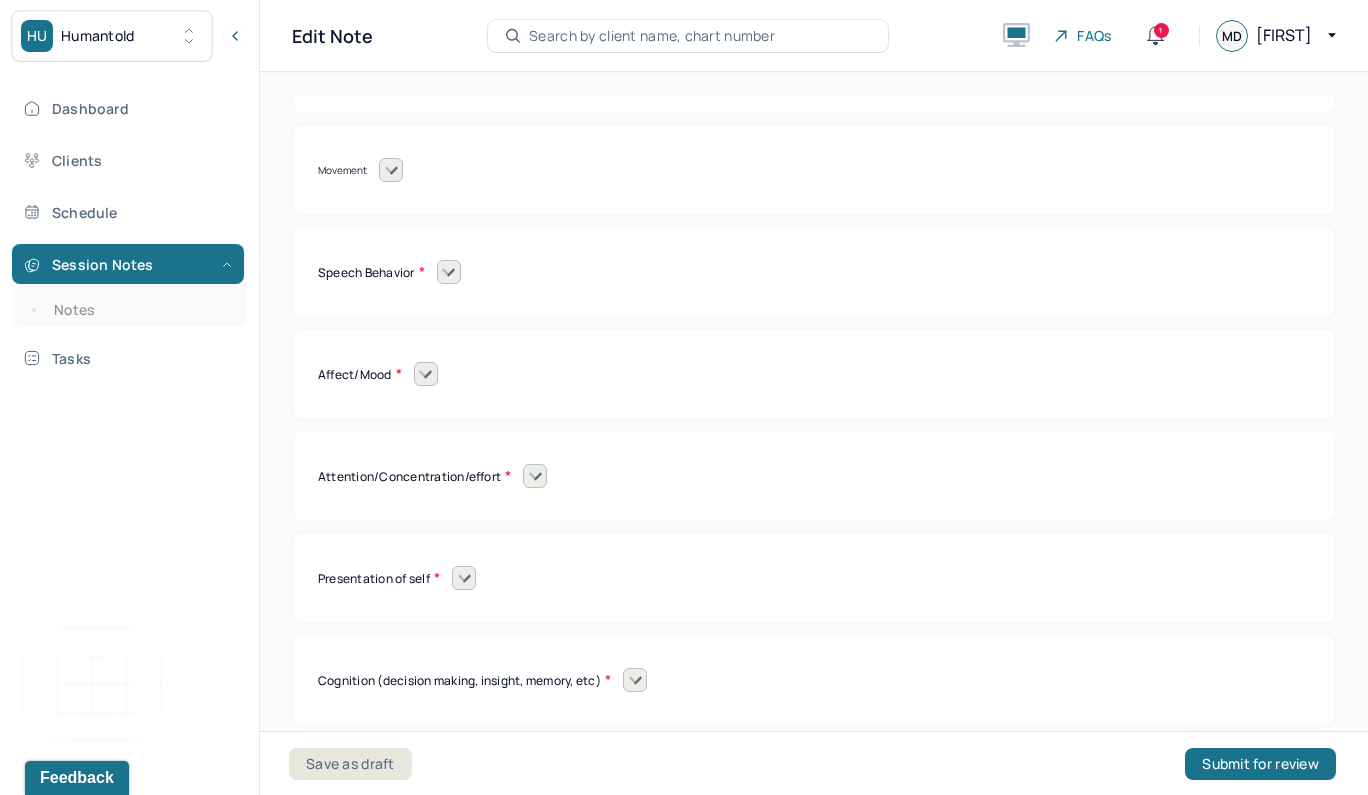 scroll, scrollTop: 17015, scrollLeft: 0, axis: vertical 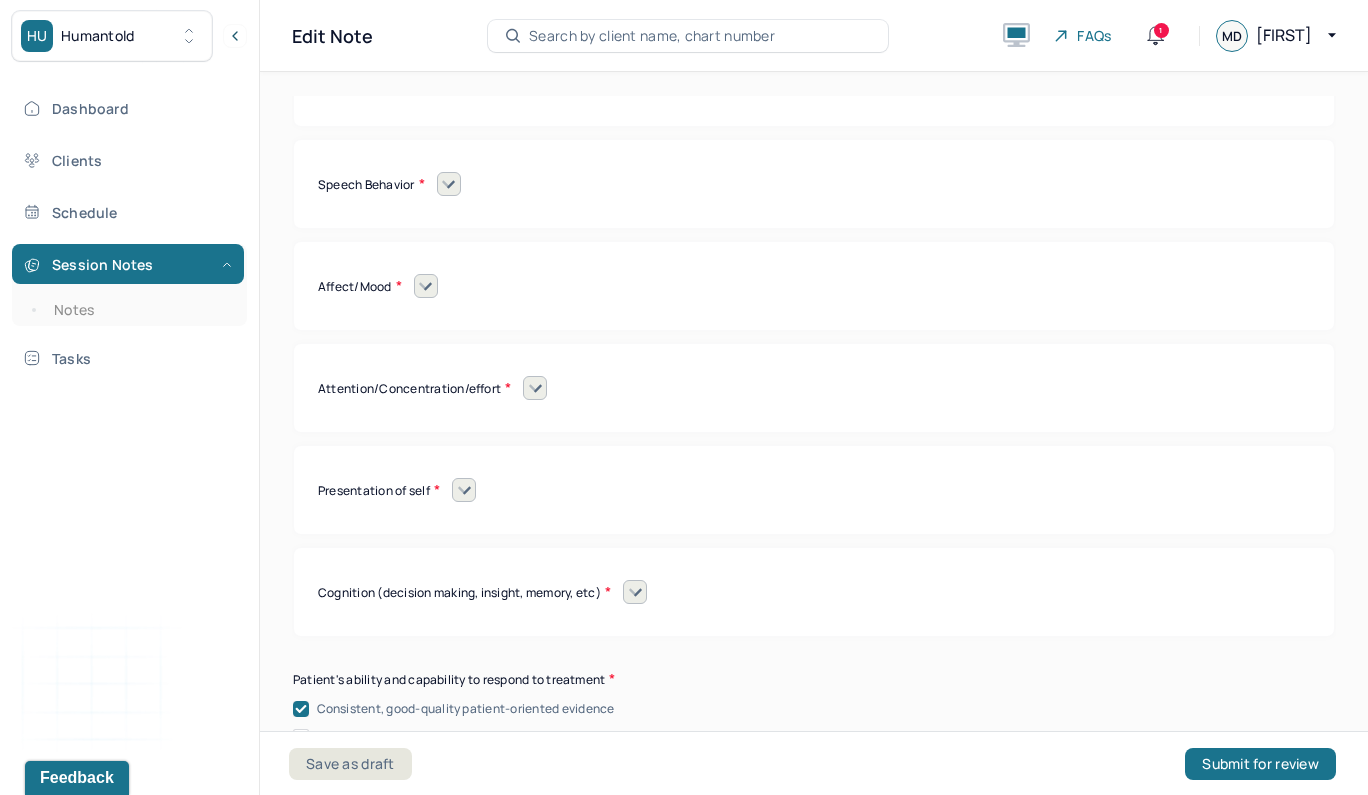 click 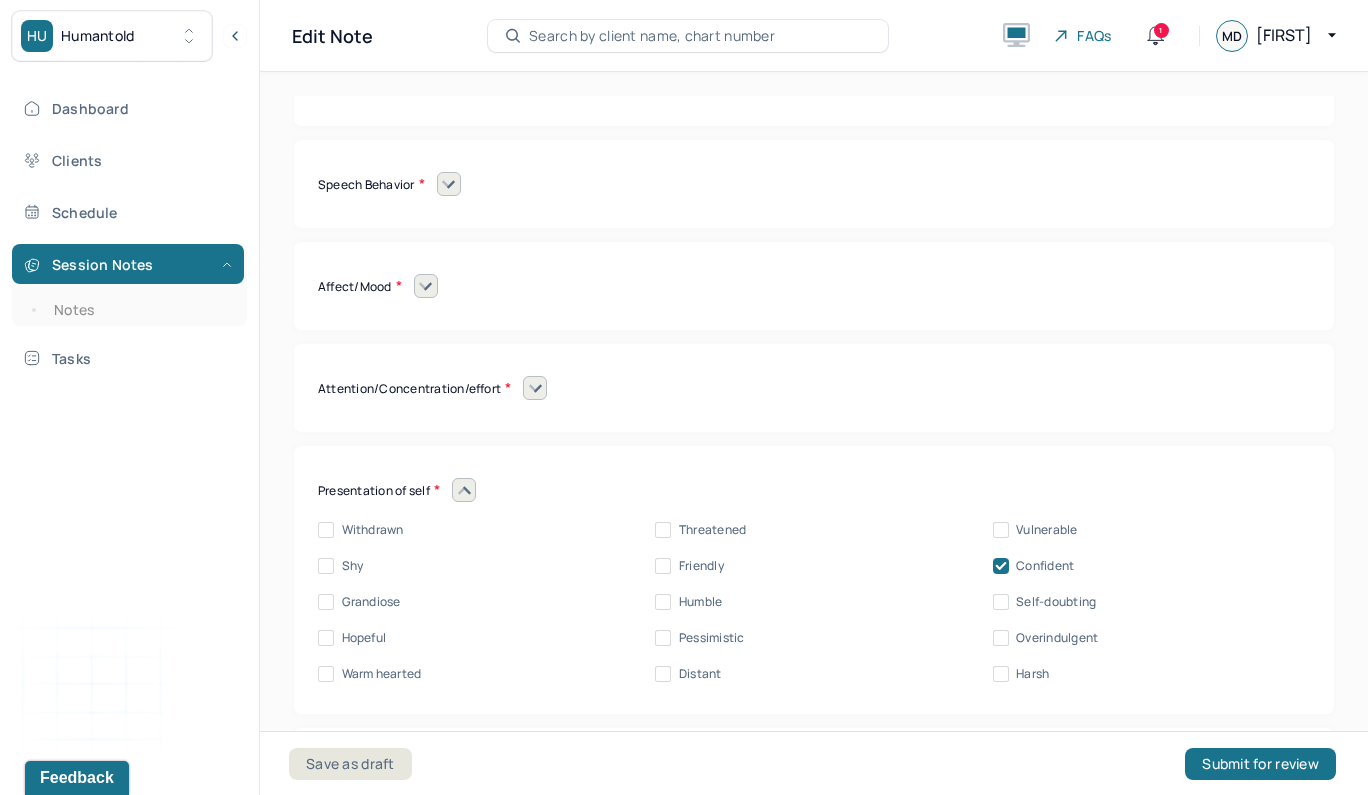 click 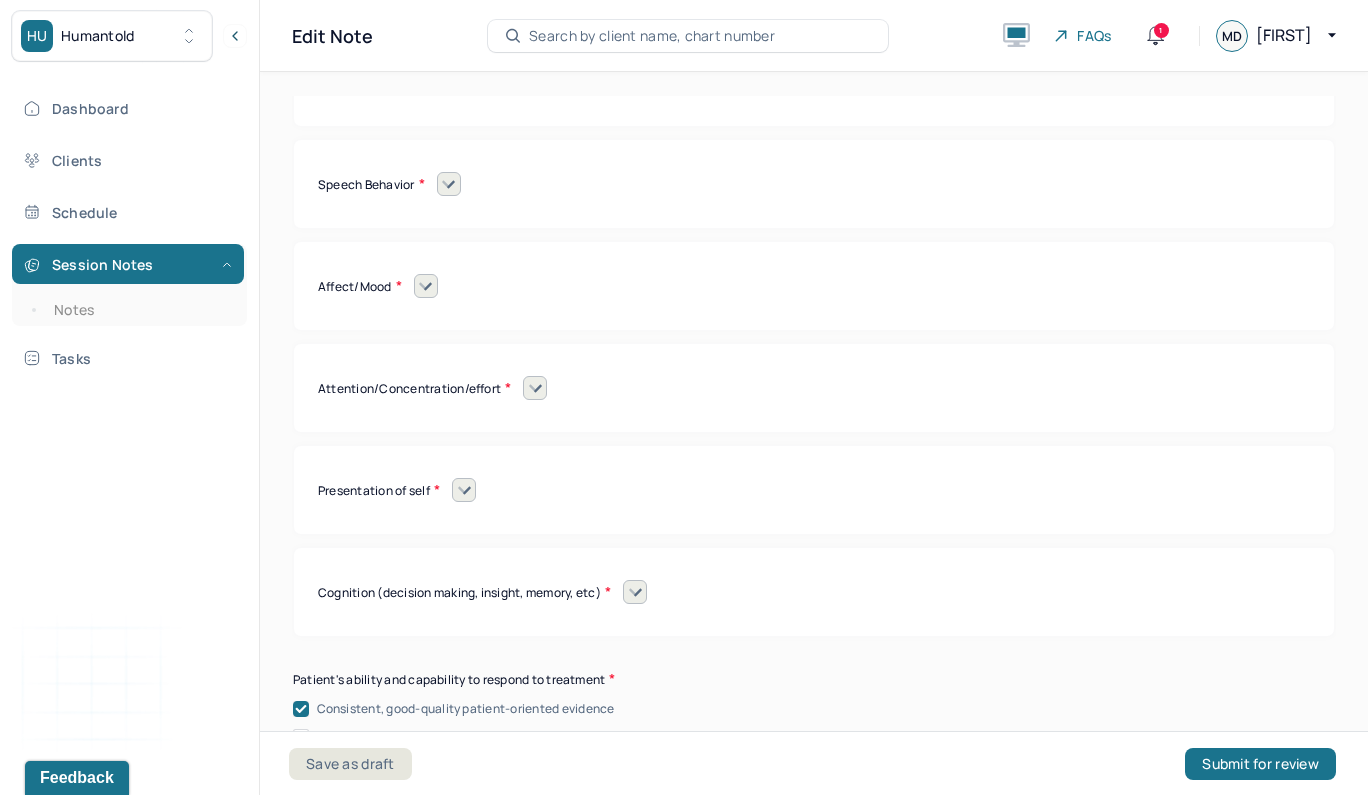 click 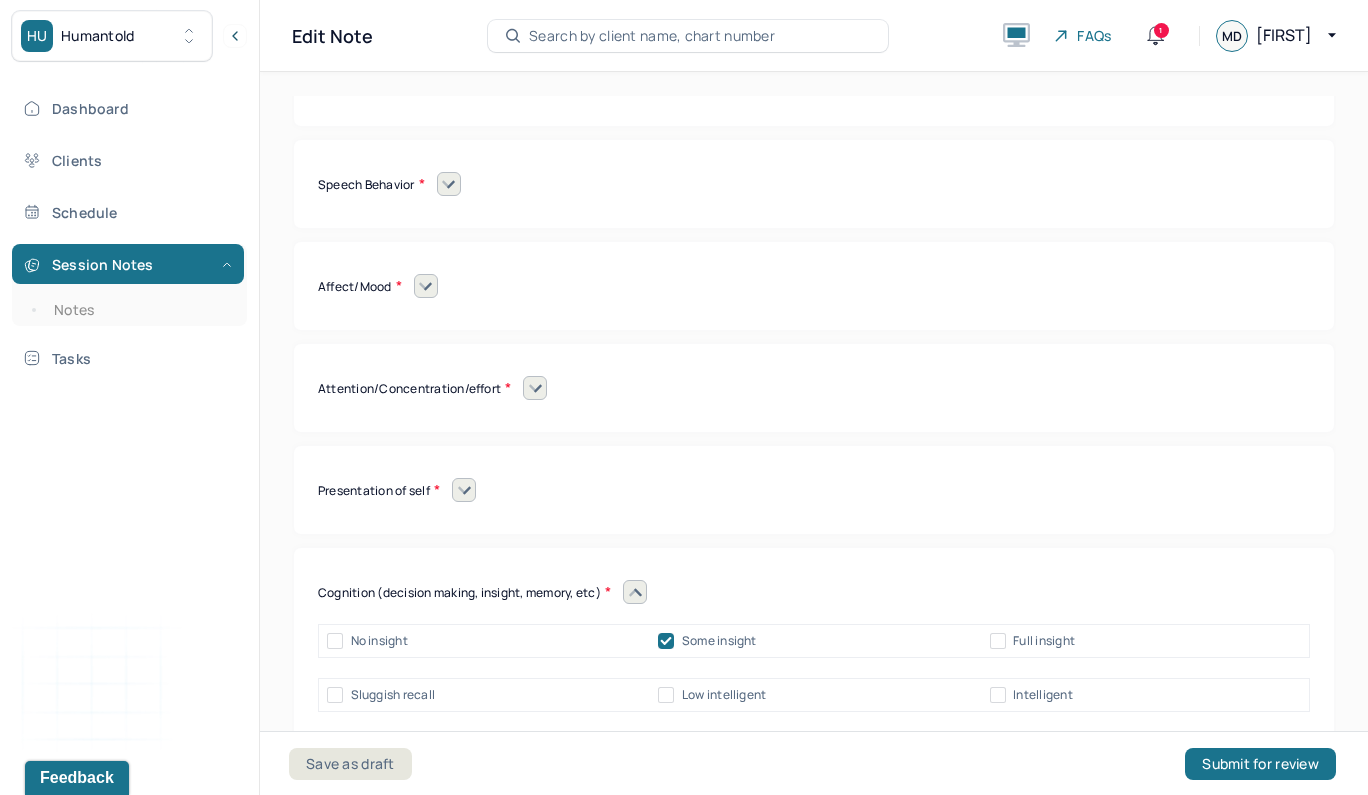 click 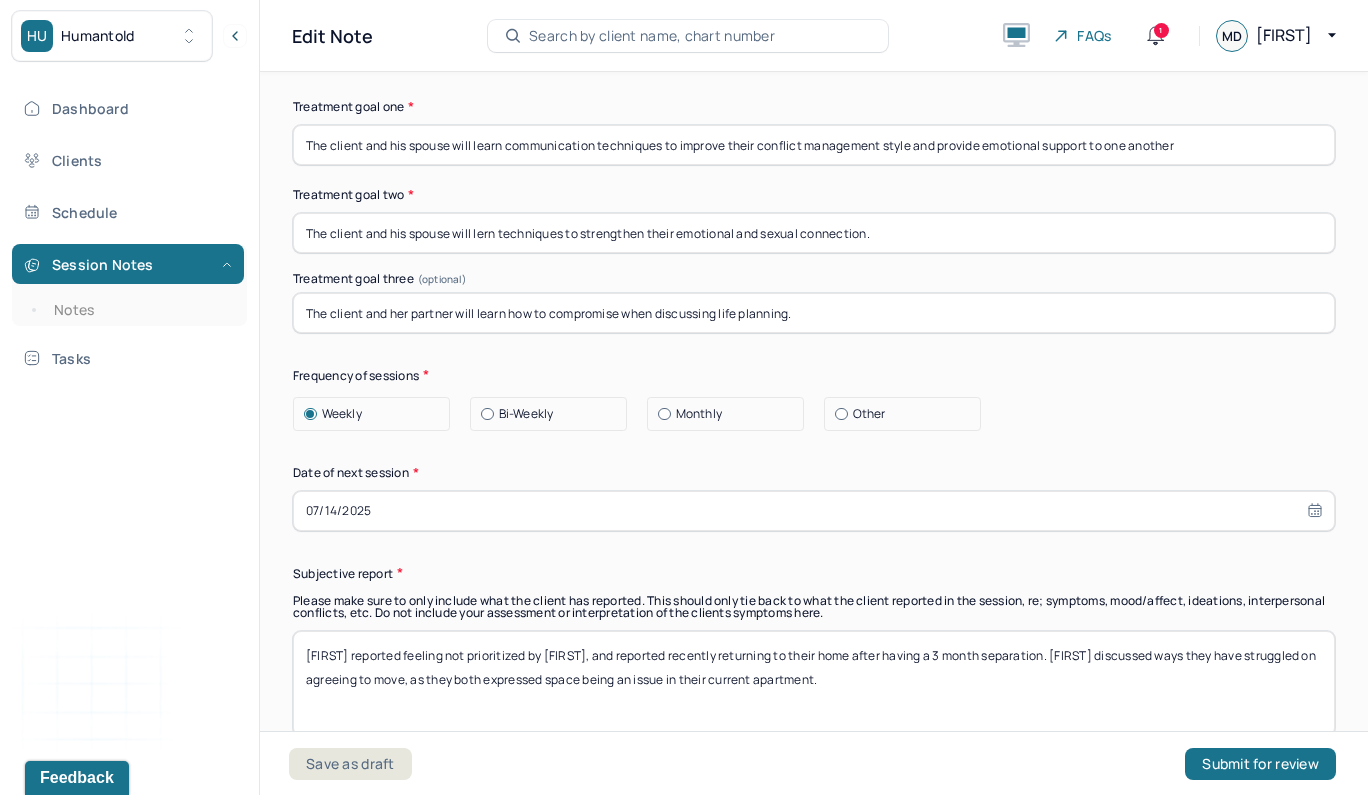 scroll, scrollTop: 18423, scrollLeft: 0, axis: vertical 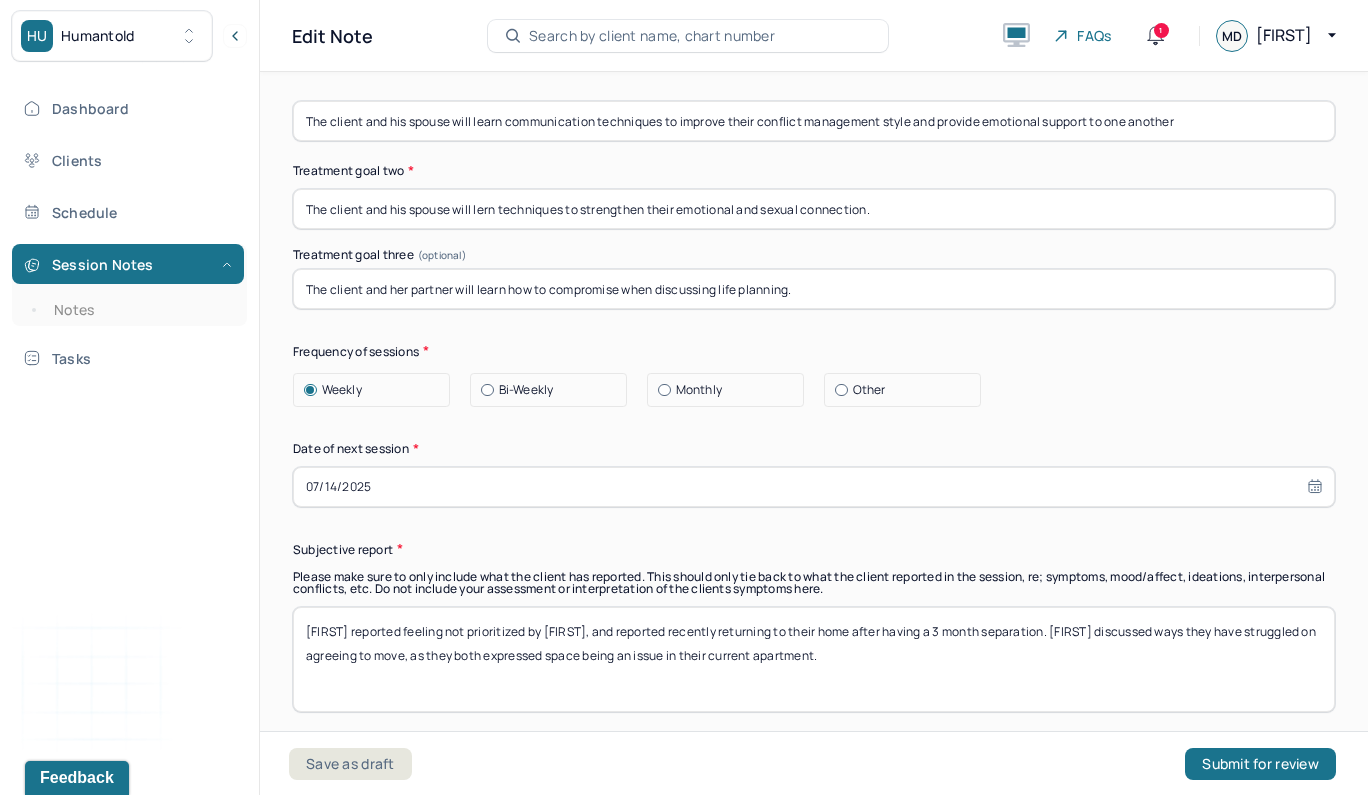 select on "6" 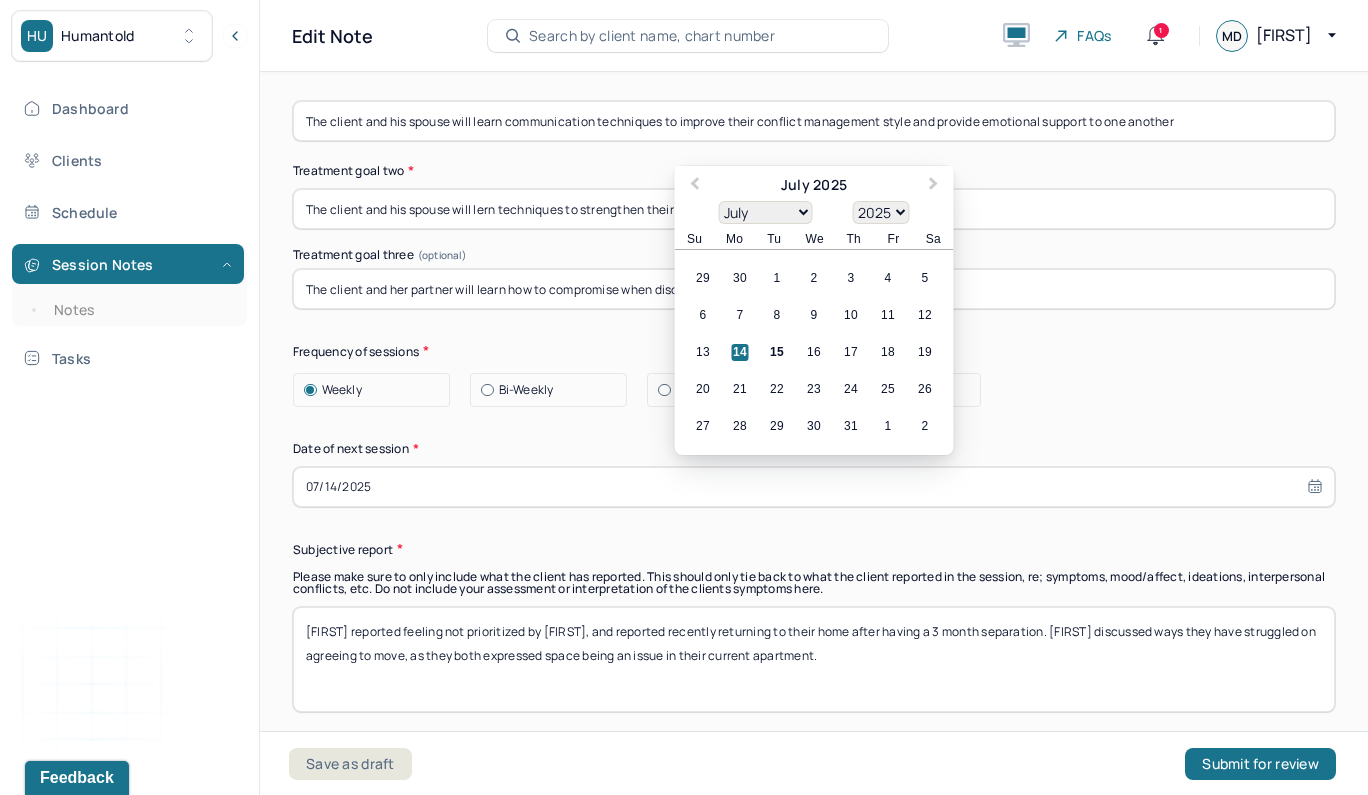 click on "07/14/2025" at bounding box center [814, 487] 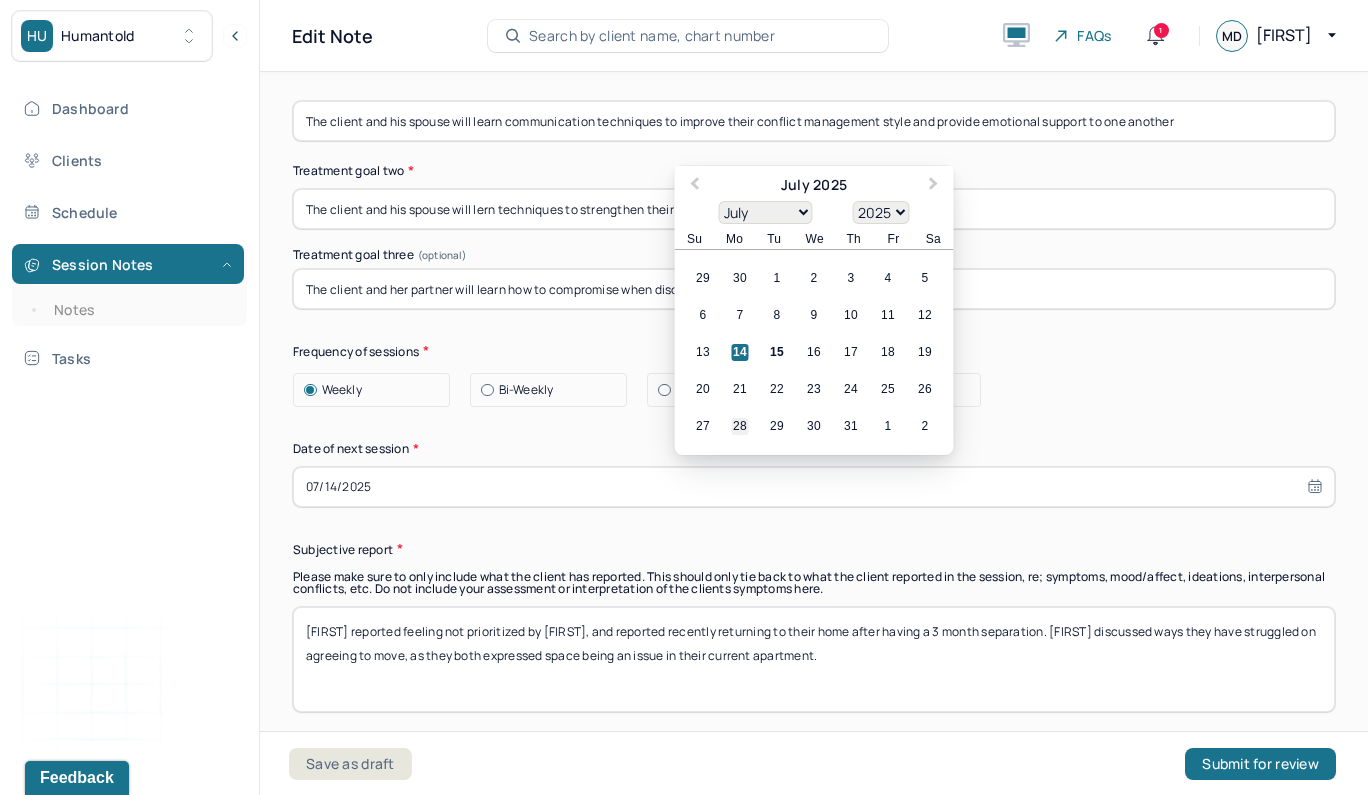 click on "28" at bounding box center [740, 426] 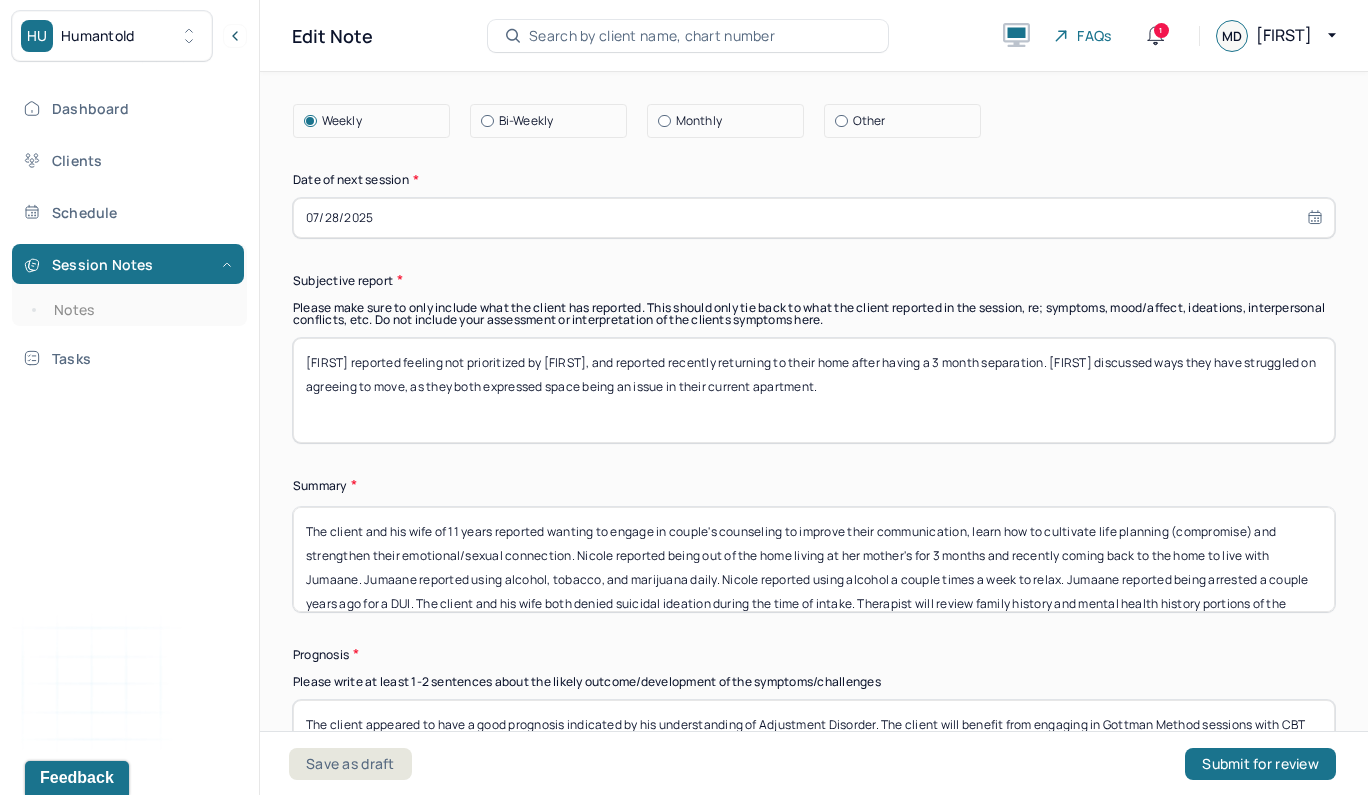 scroll, scrollTop: 18770, scrollLeft: 0, axis: vertical 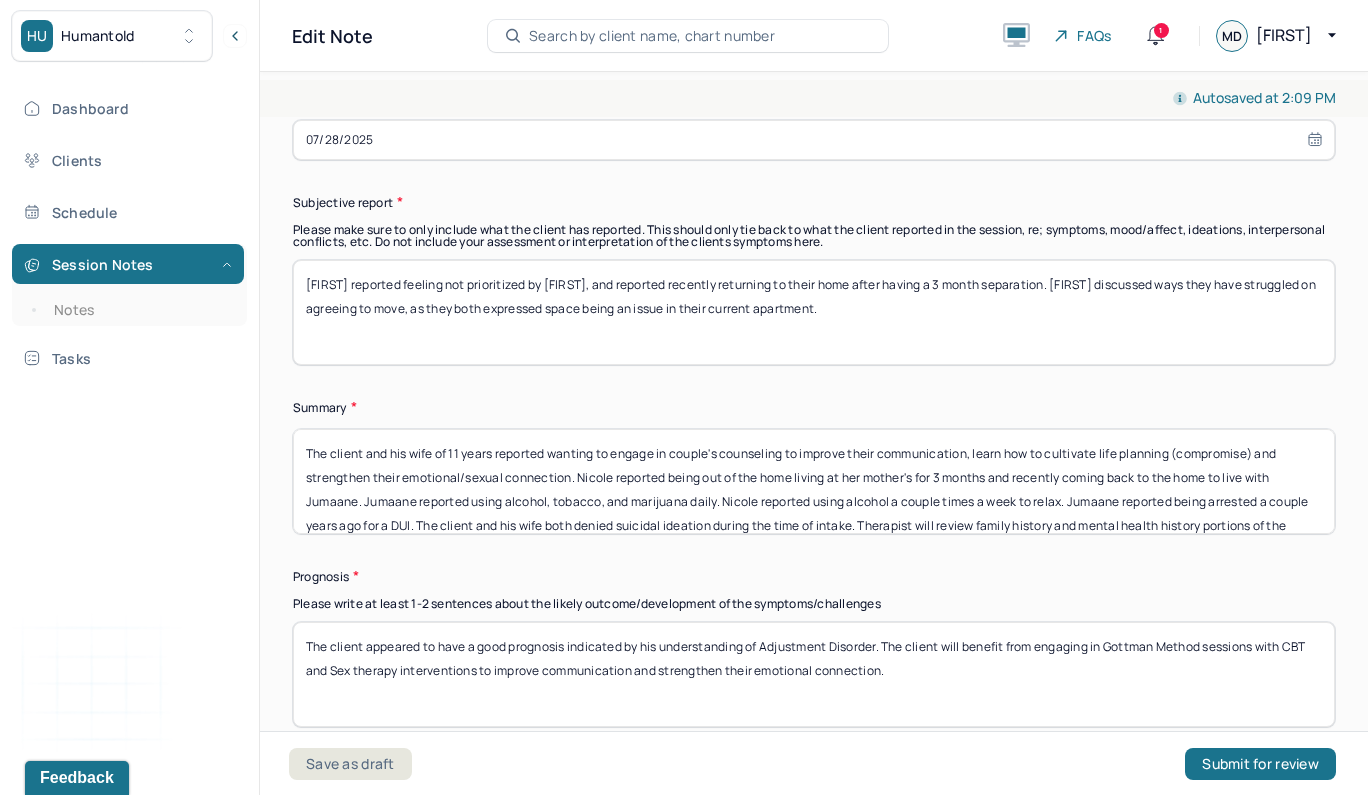 drag, startPoint x: 877, startPoint y: 268, endPoint x: 300, endPoint y: 239, distance: 577.72833 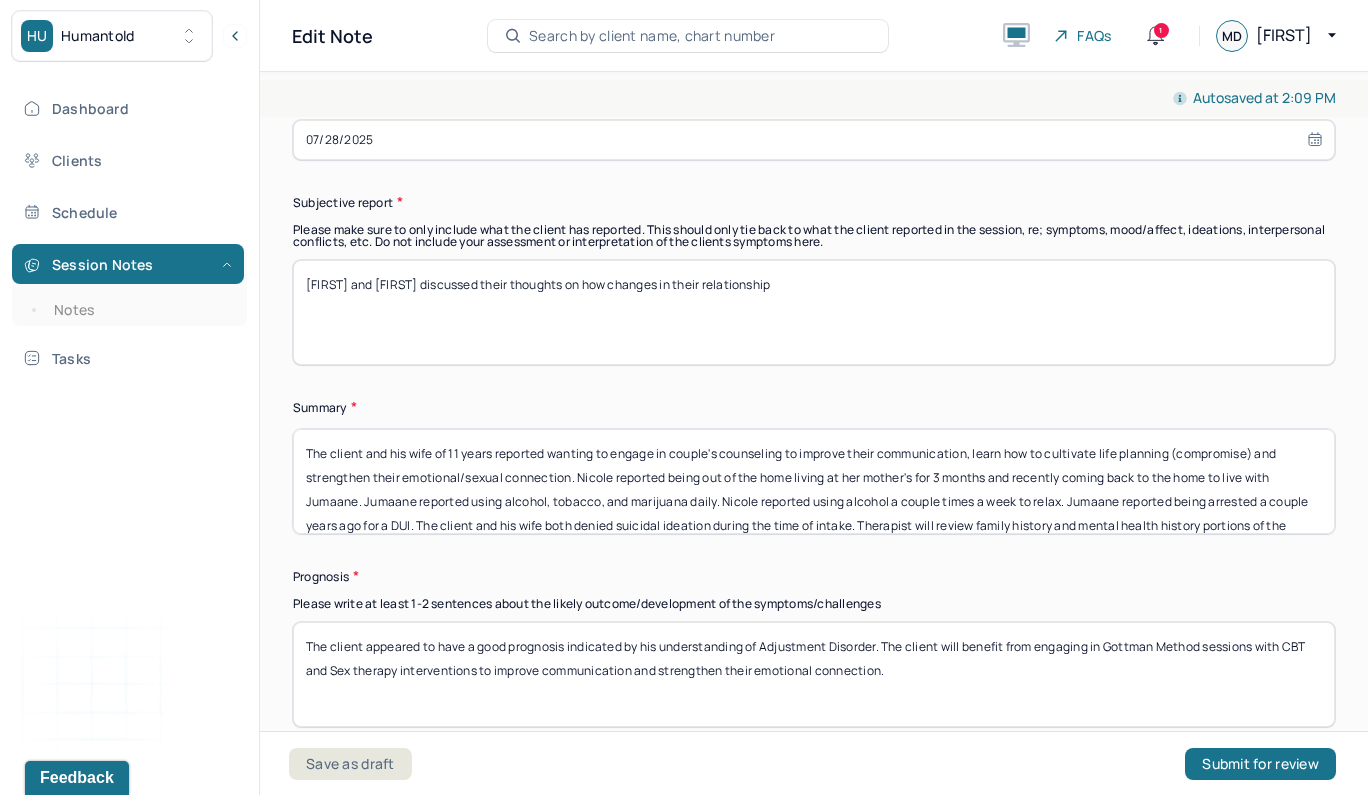 type on "[FIRST] and [FIRST] discussed their thoughts on how changes in their relationship" 